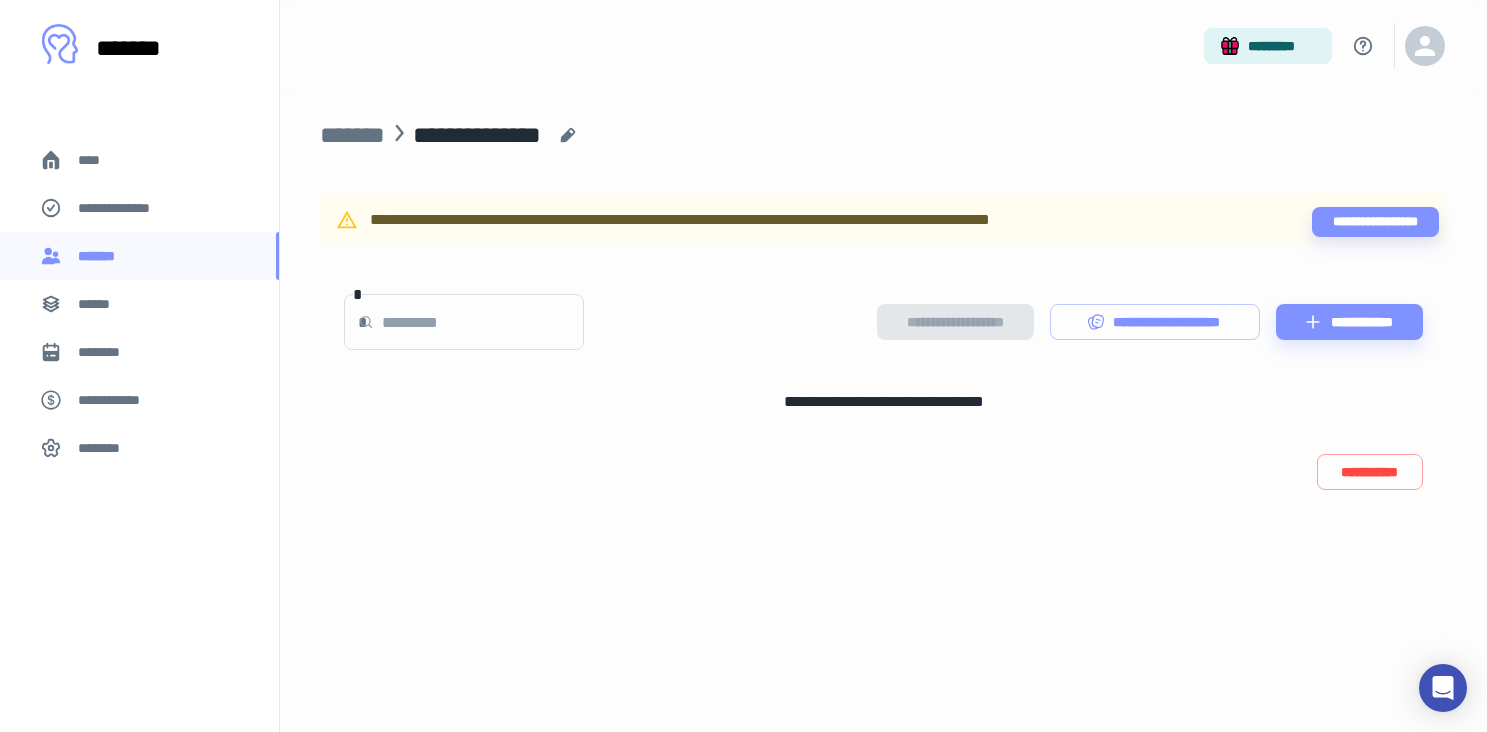 scroll, scrollTop: 0, scrollLeft: 0, axis: both 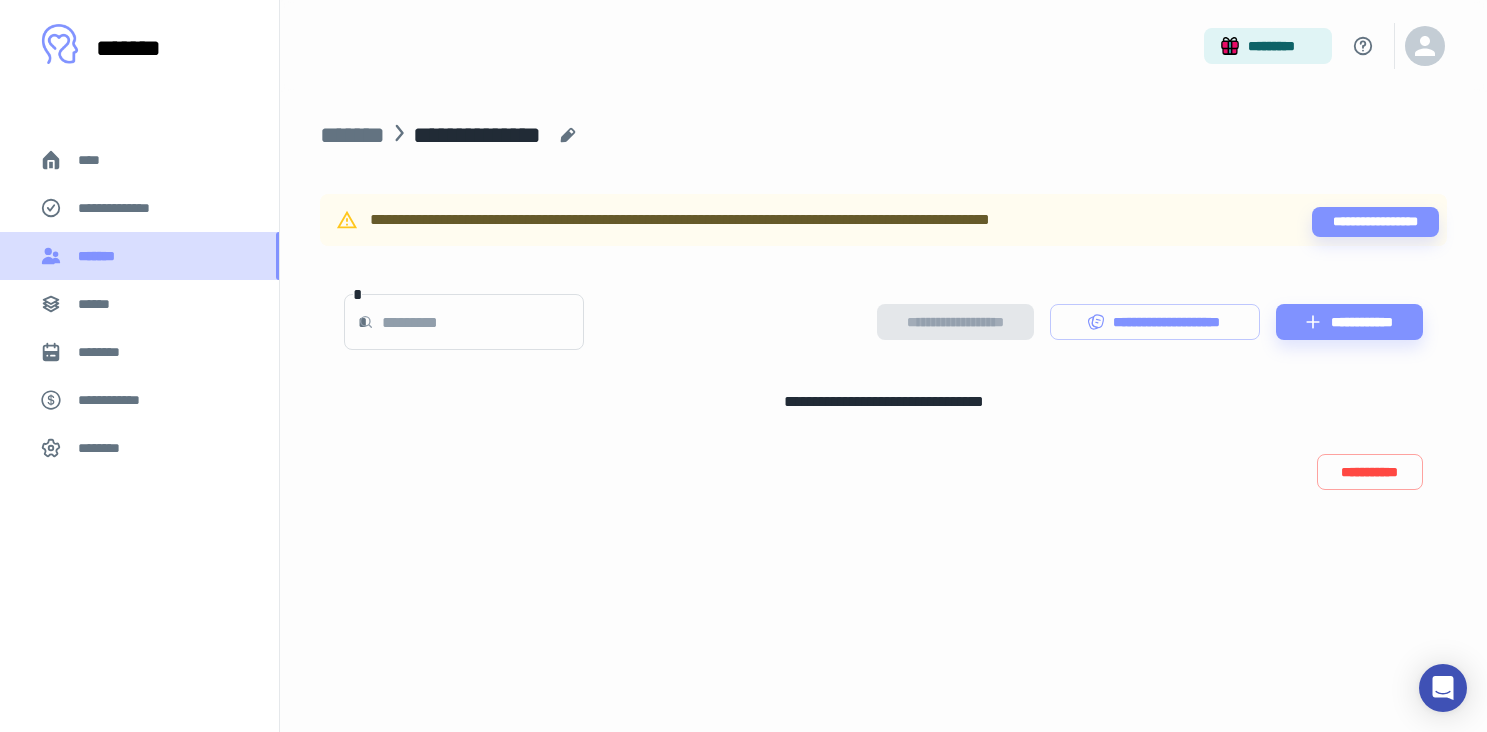 click on "*******" at bounding box center [101, 256] 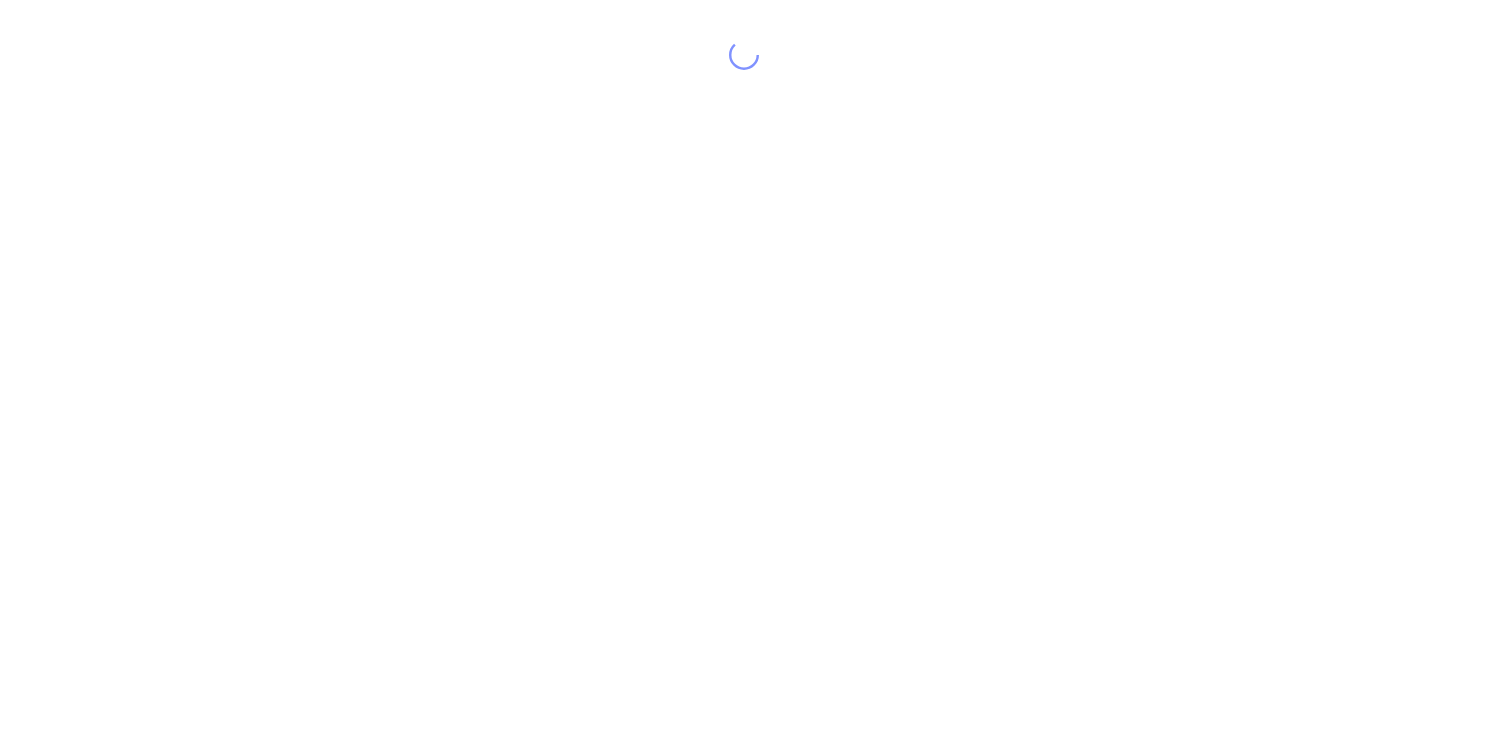 scroll, scrollTop: 0, scrollLeft: 0, axis: both 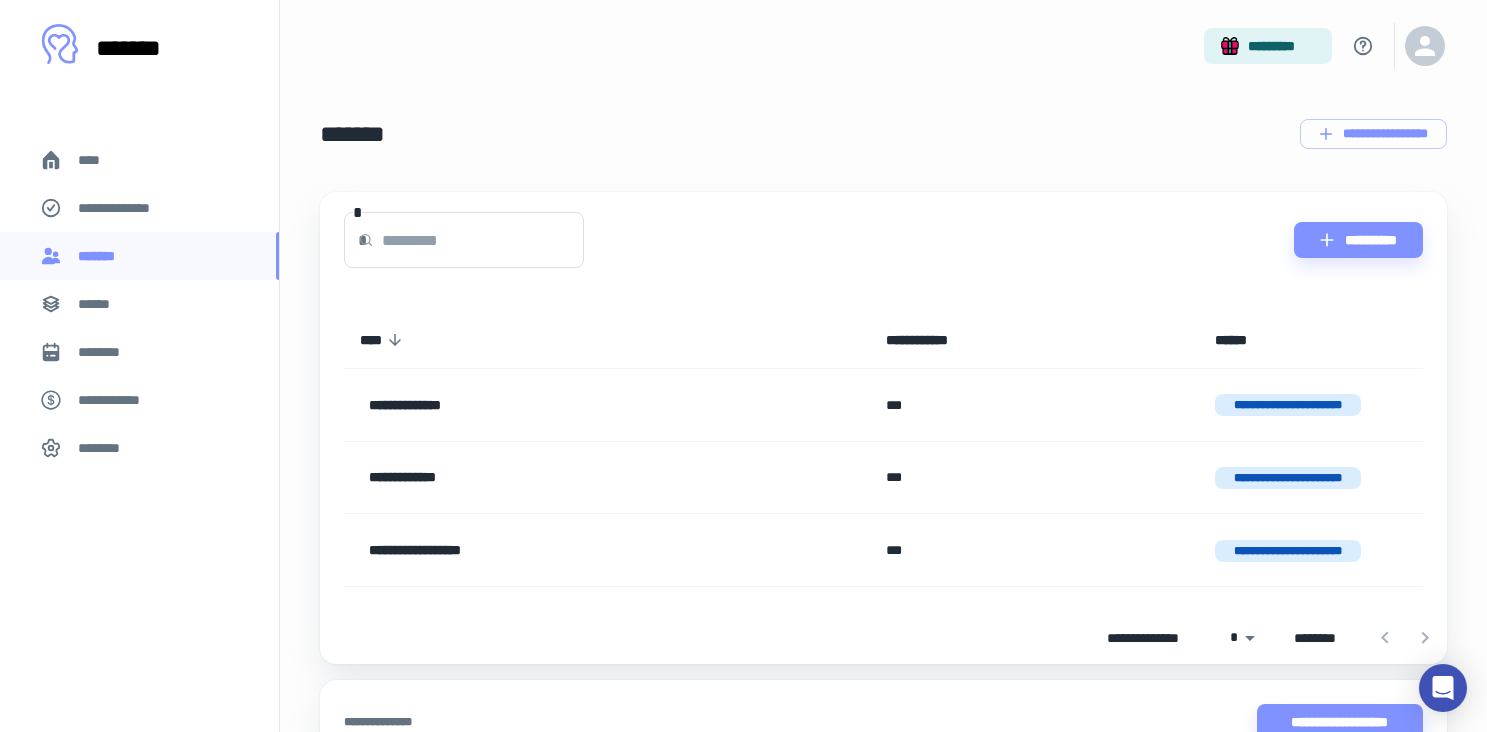 click on "**********" at bounding box center [1288, 405] 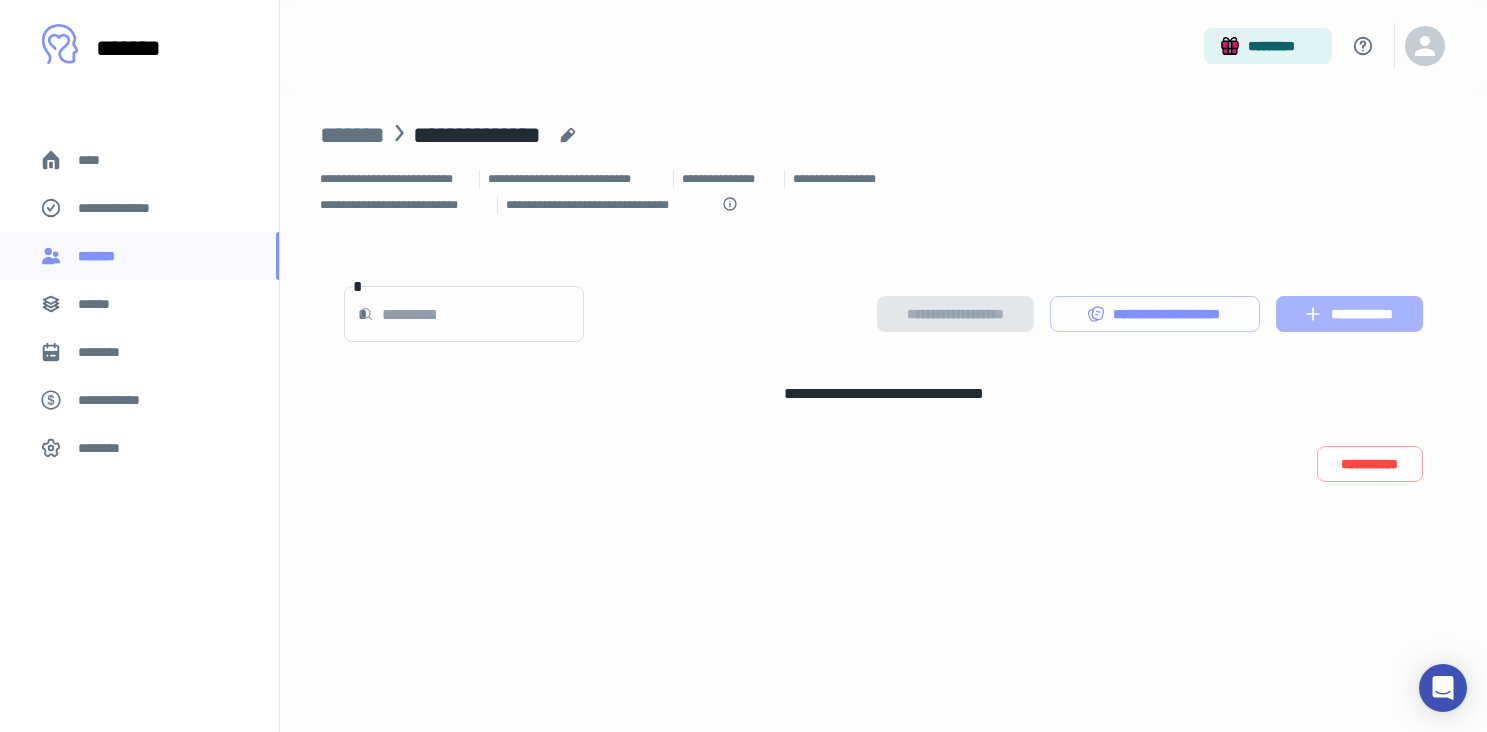click on "**********" at bounding box center (1349, 314) 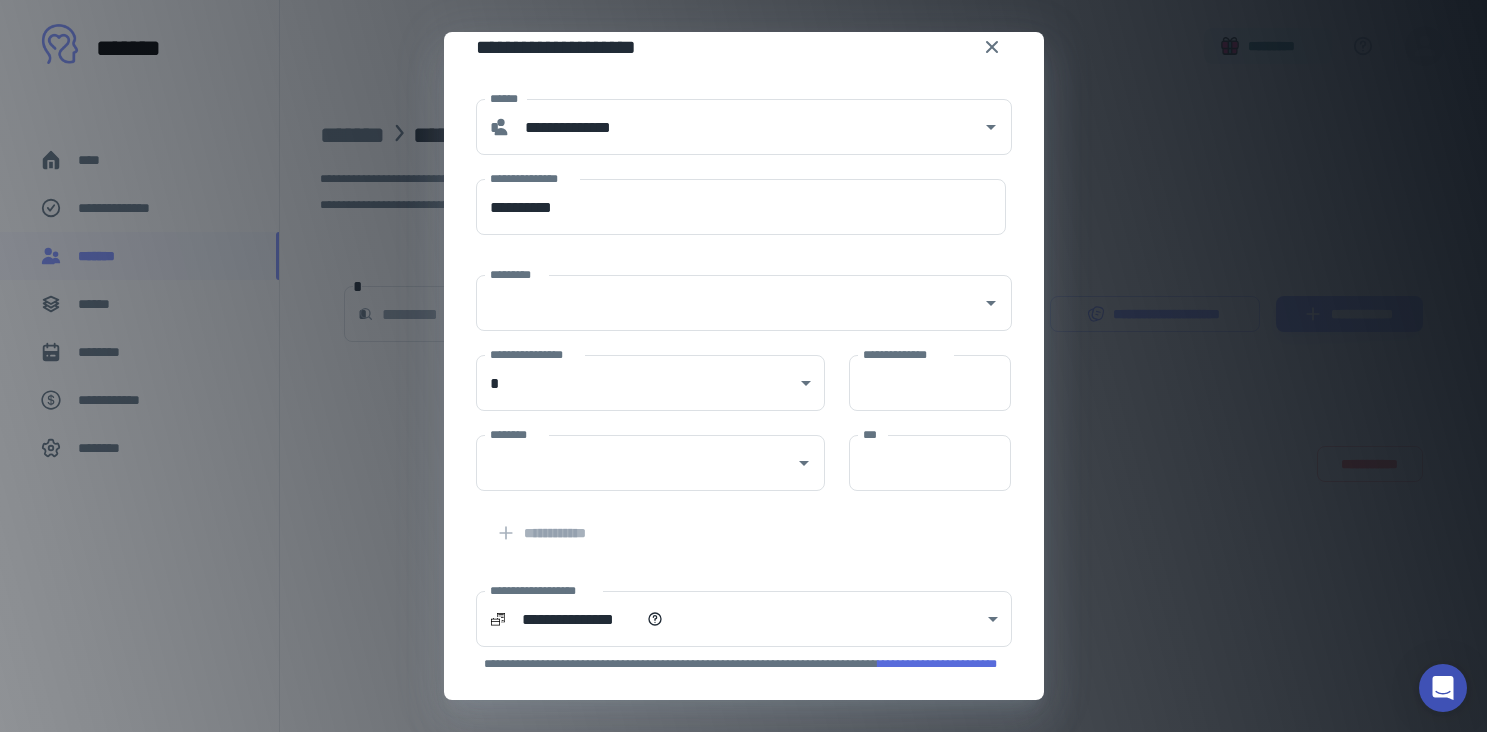 scroll, scrollTop: 0, scrollLeft: 0, axis: both 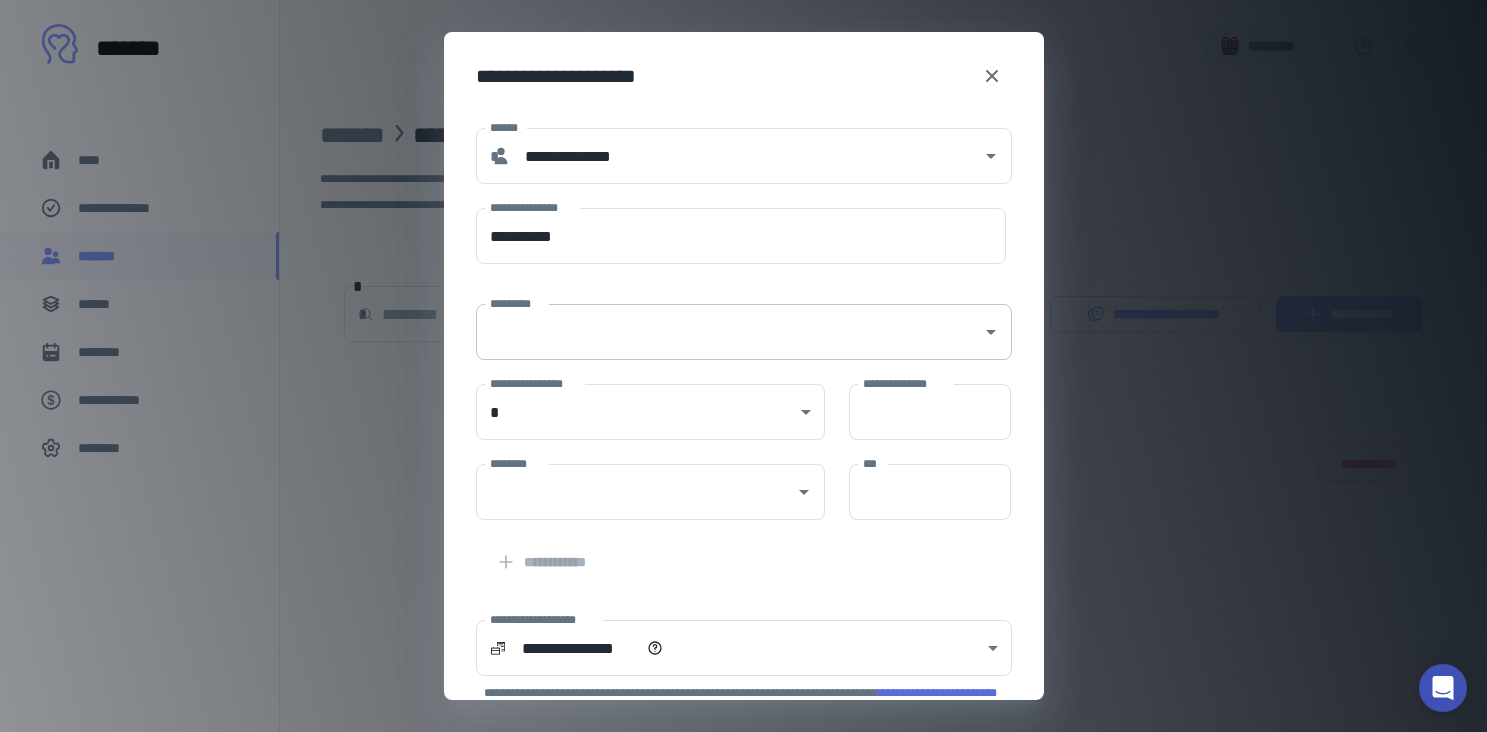 click on "*********" at bounding box center [729, 332] 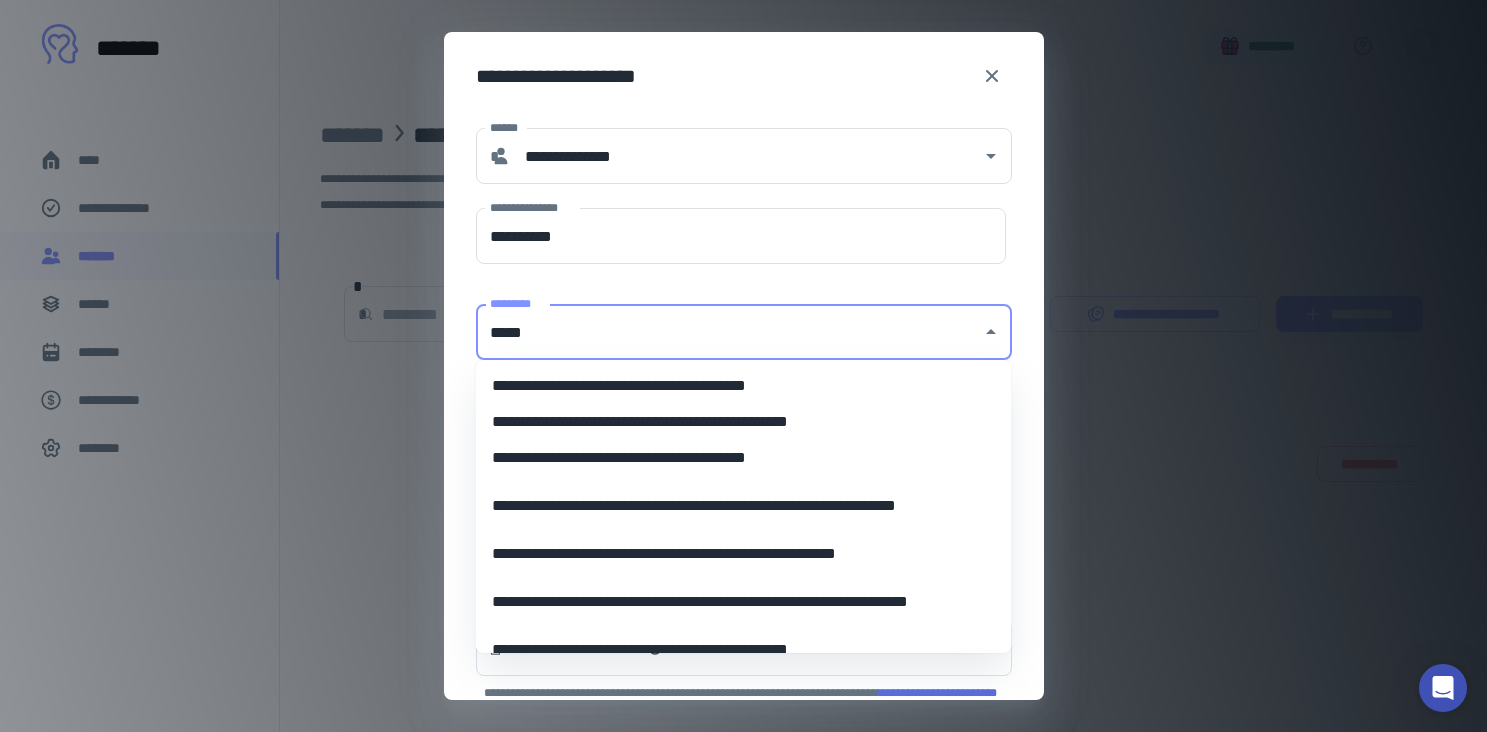click on "**********" at bounding box center (744, 386) 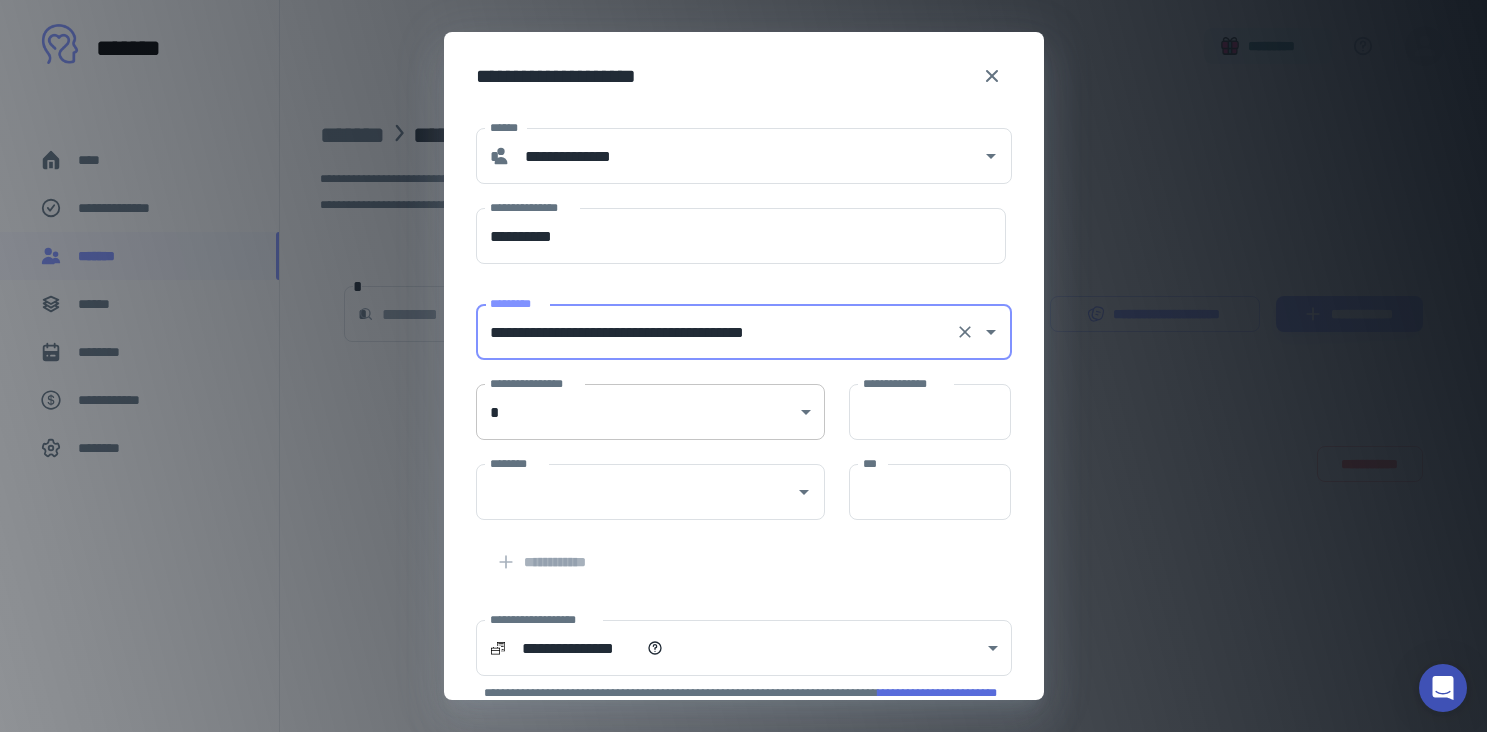 type on "**********" 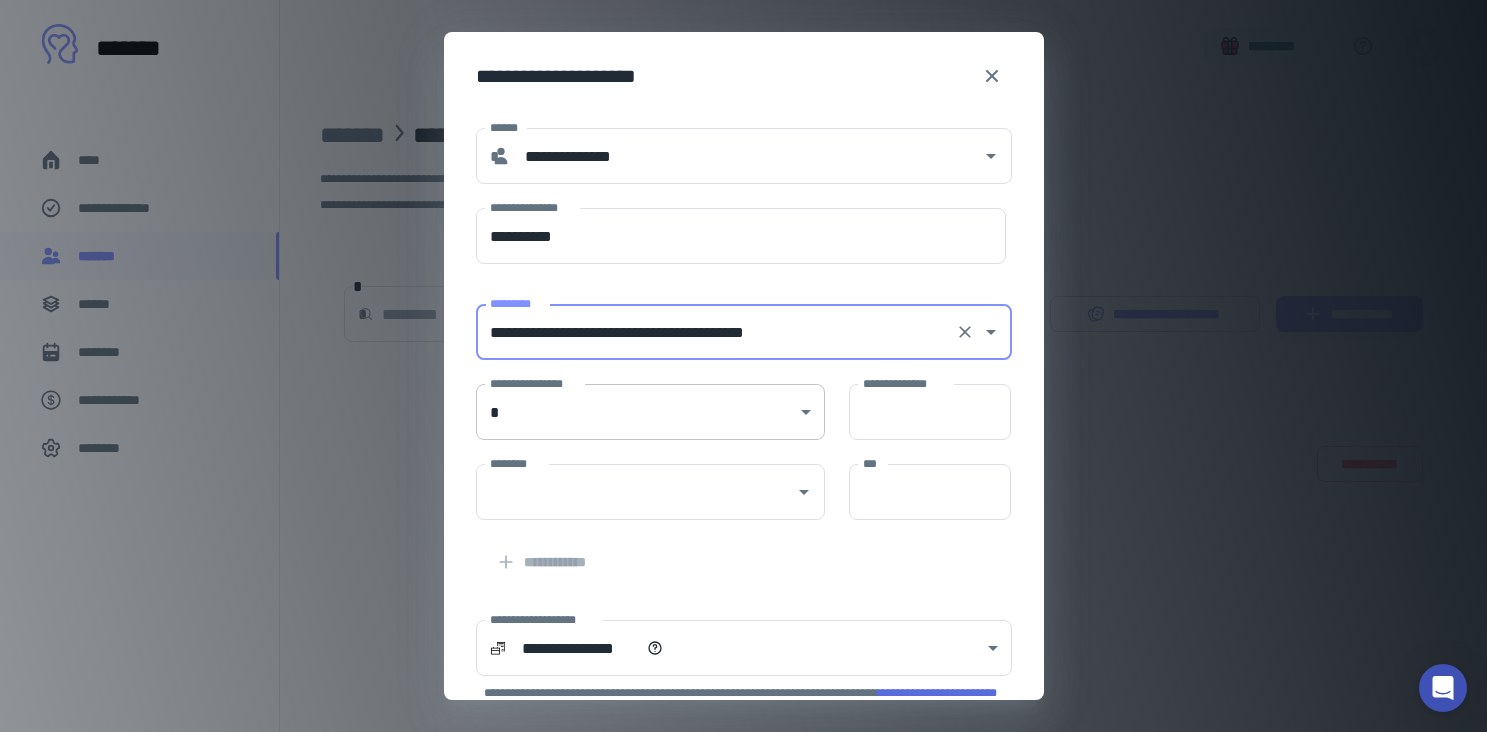 click on "**********" at bounding box center (743, 366) 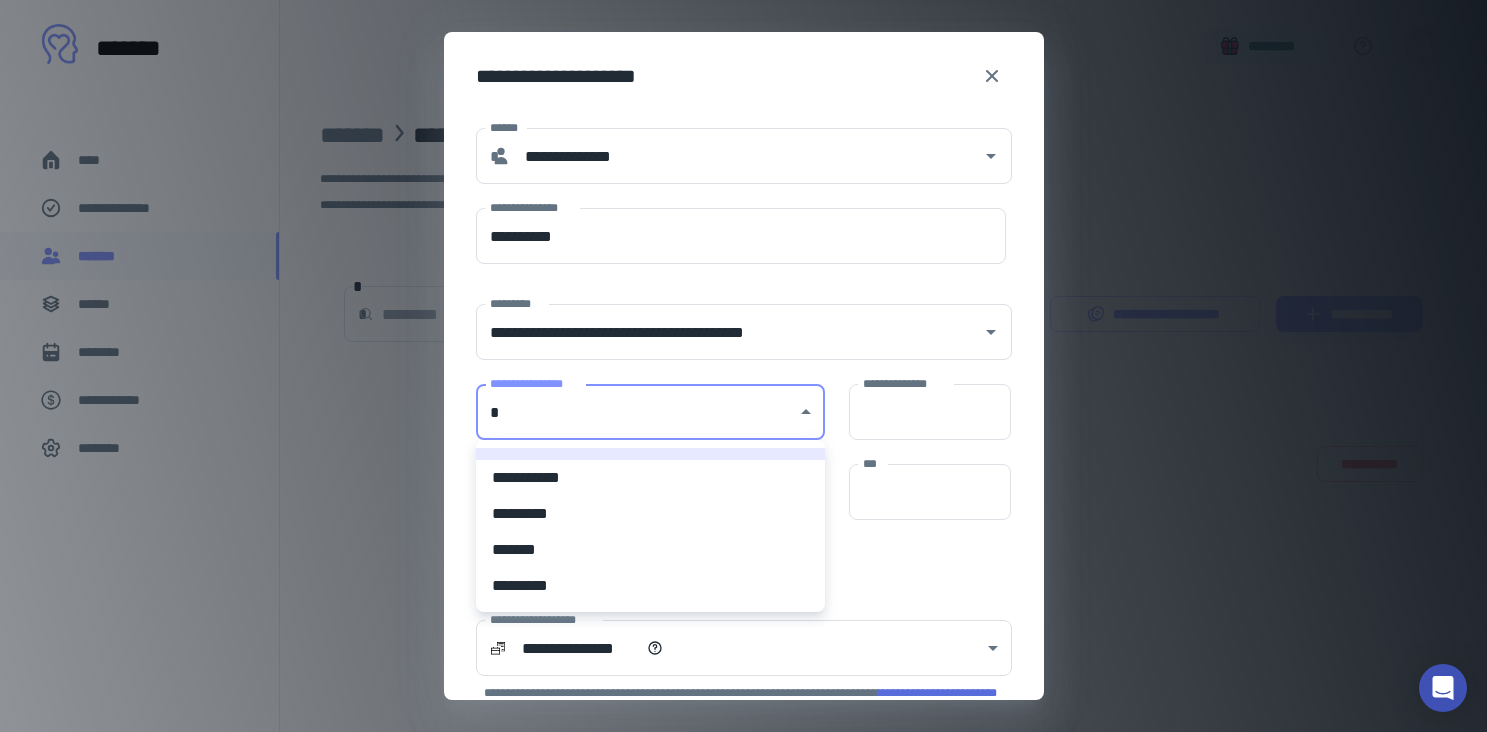 click on "**********" at bounding box center [650, 478] 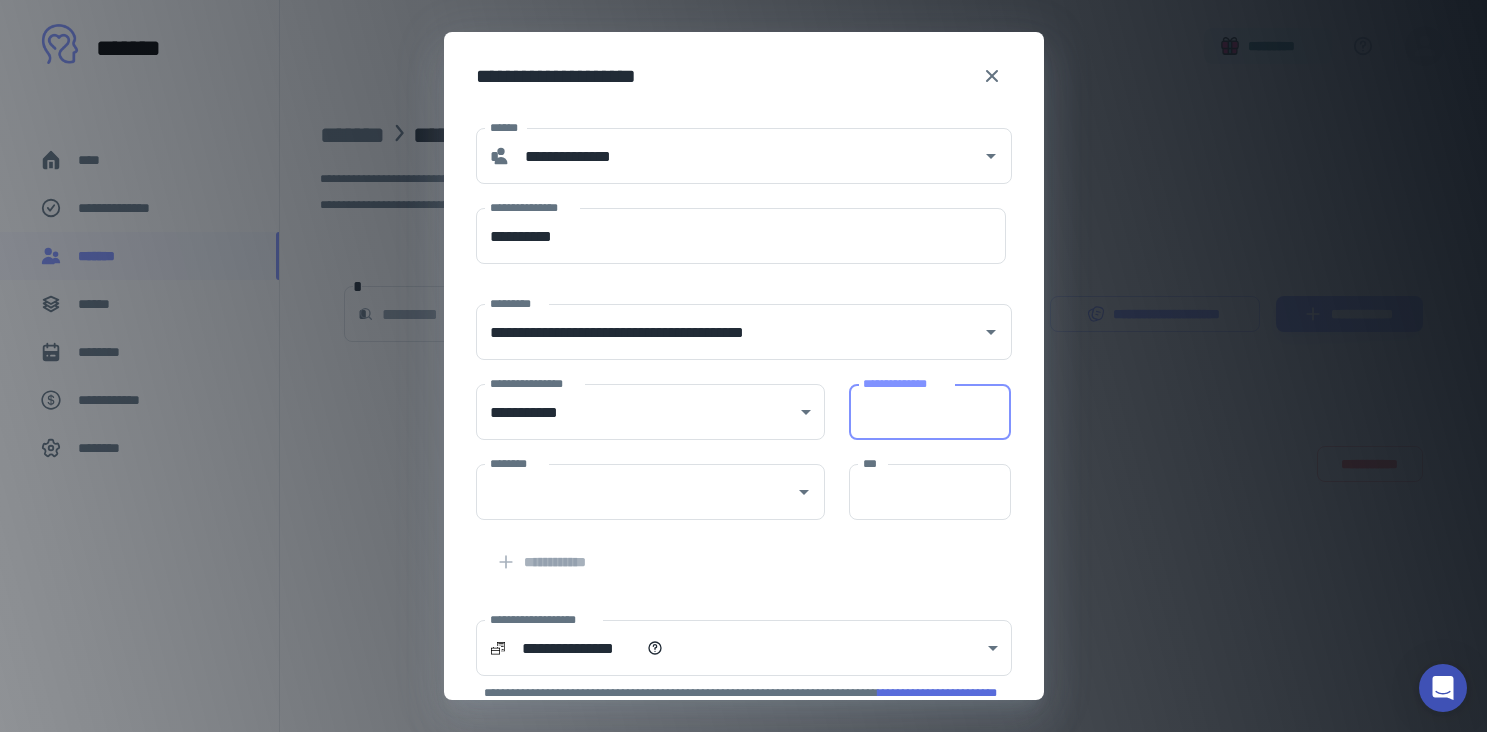 click on "**********" at bounding box center [930, 412] 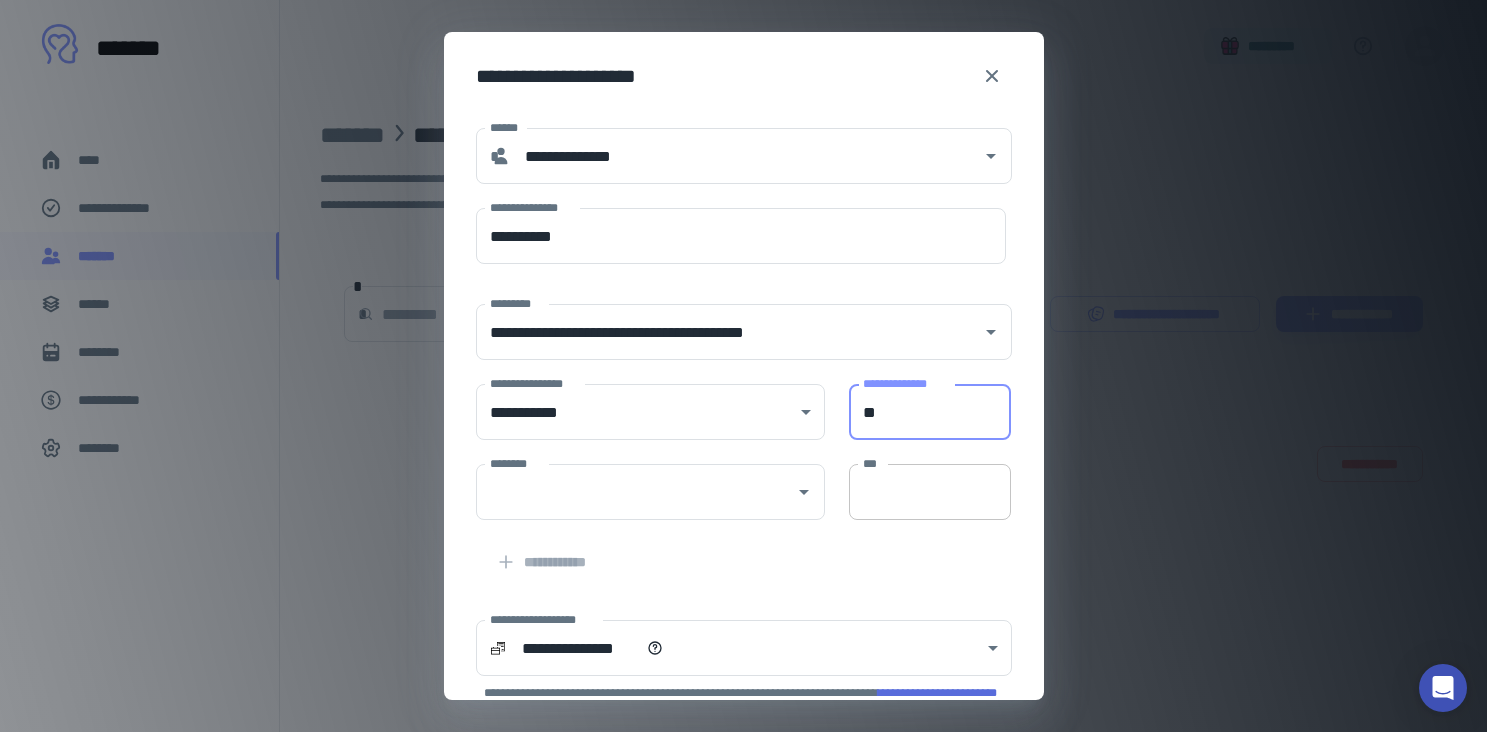 type on "**" 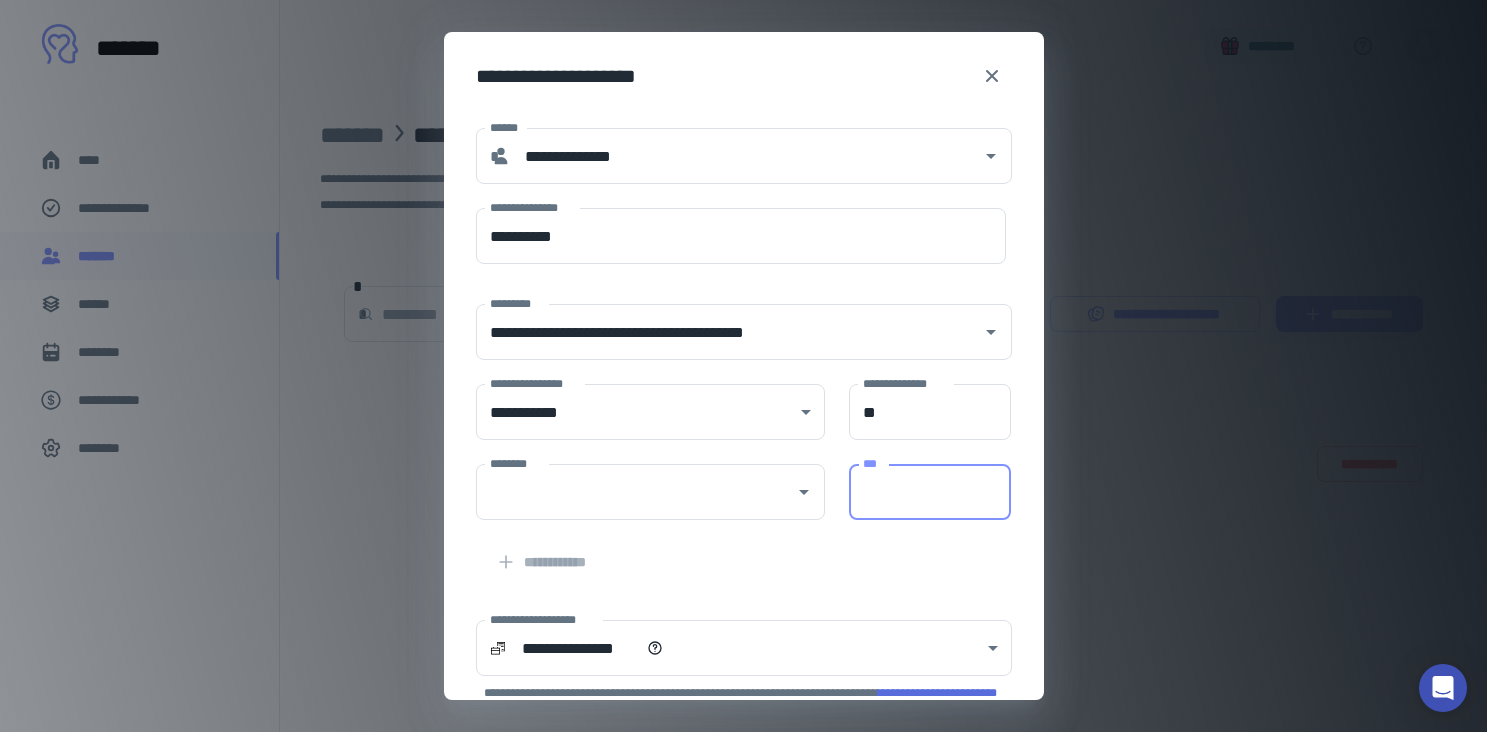 click on "***" at bounding box center [930, 492] 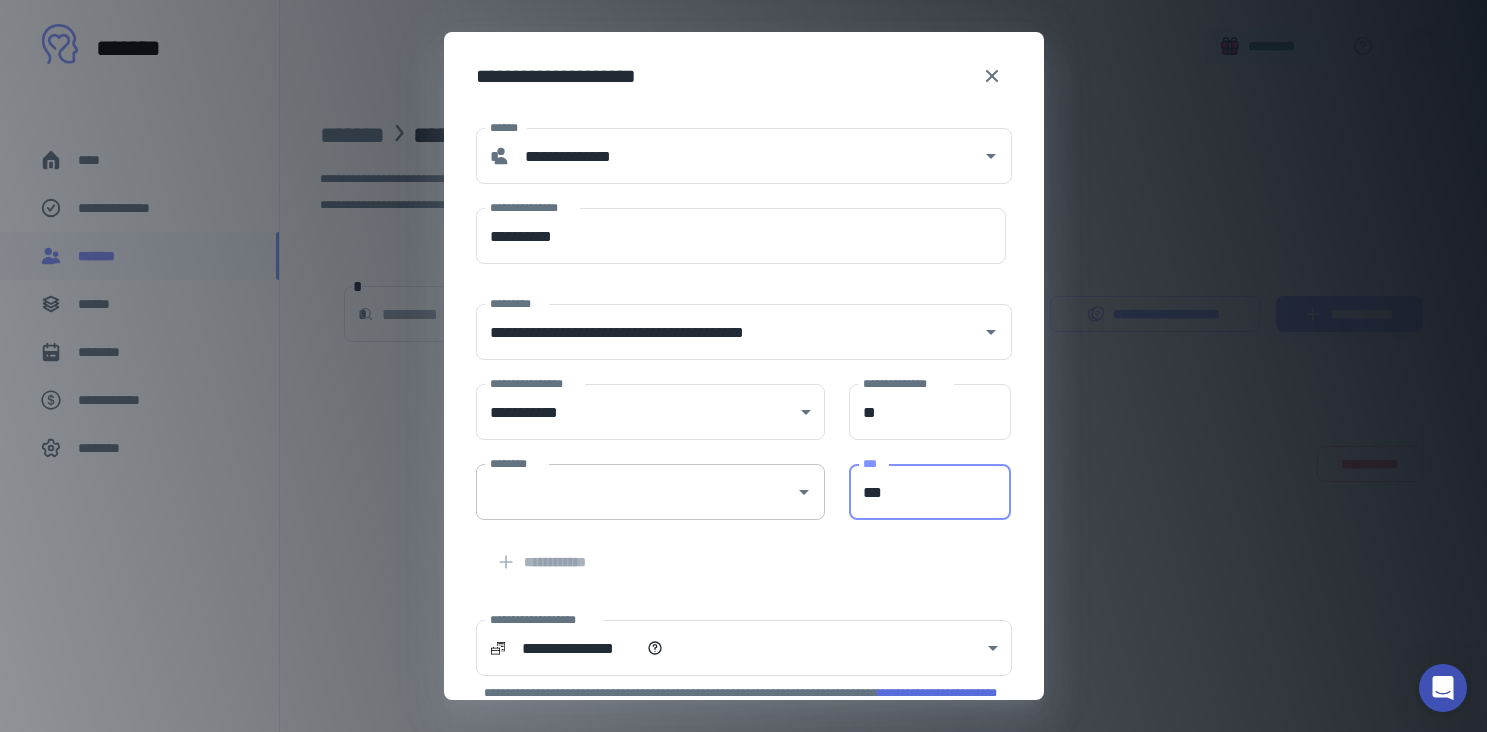 type on "***" 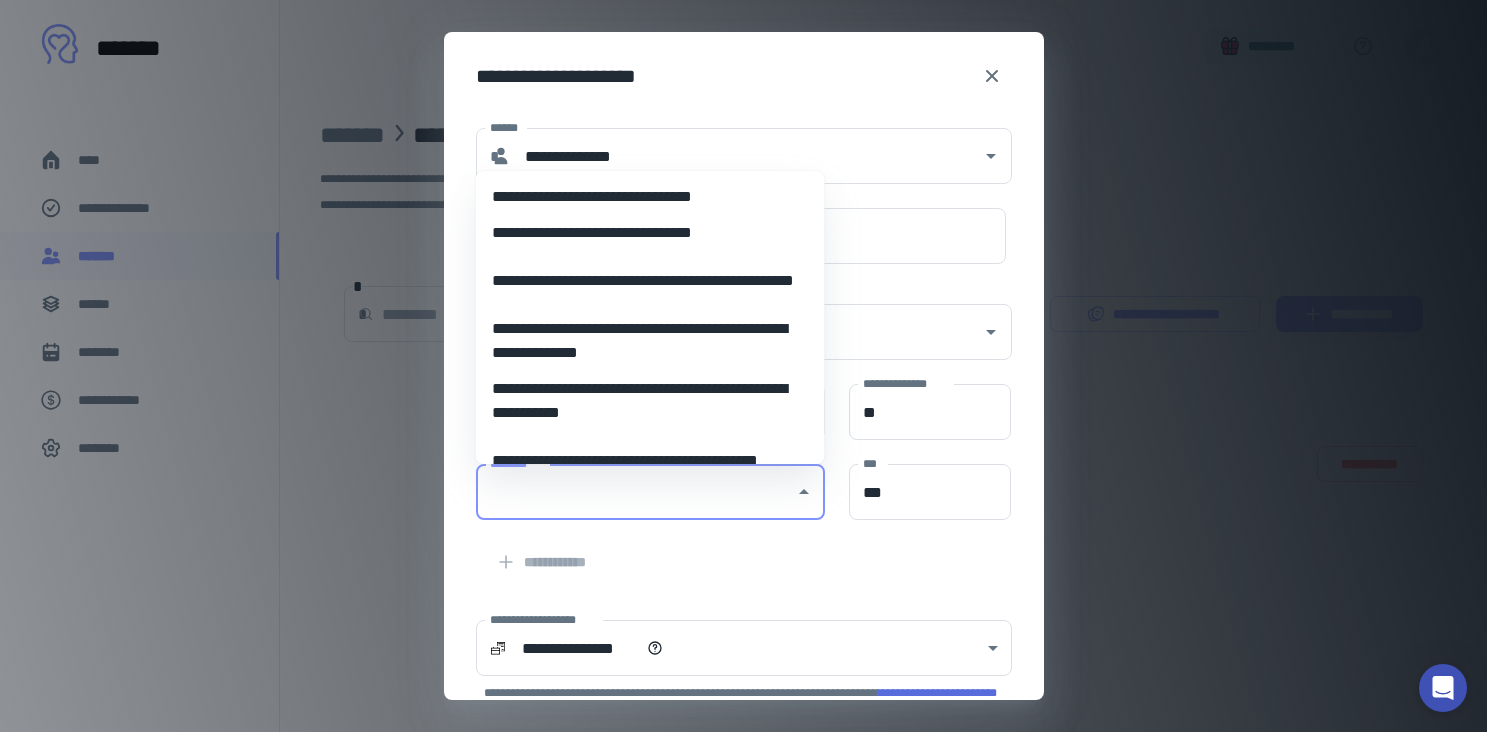 scroll, scrollTop: 214, scrollLeft: 0, axis: vertical 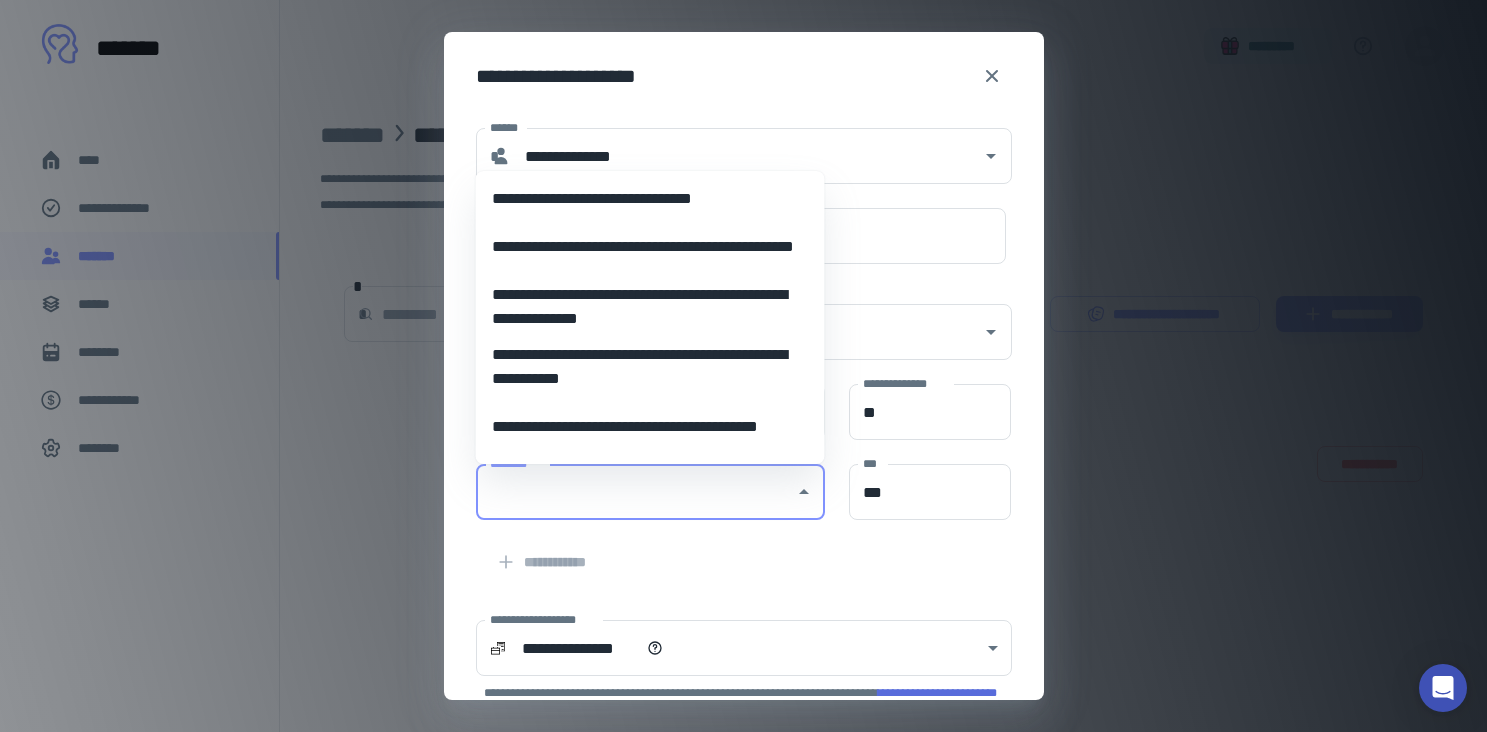 click on "**********" at bounding box center (650, 367) 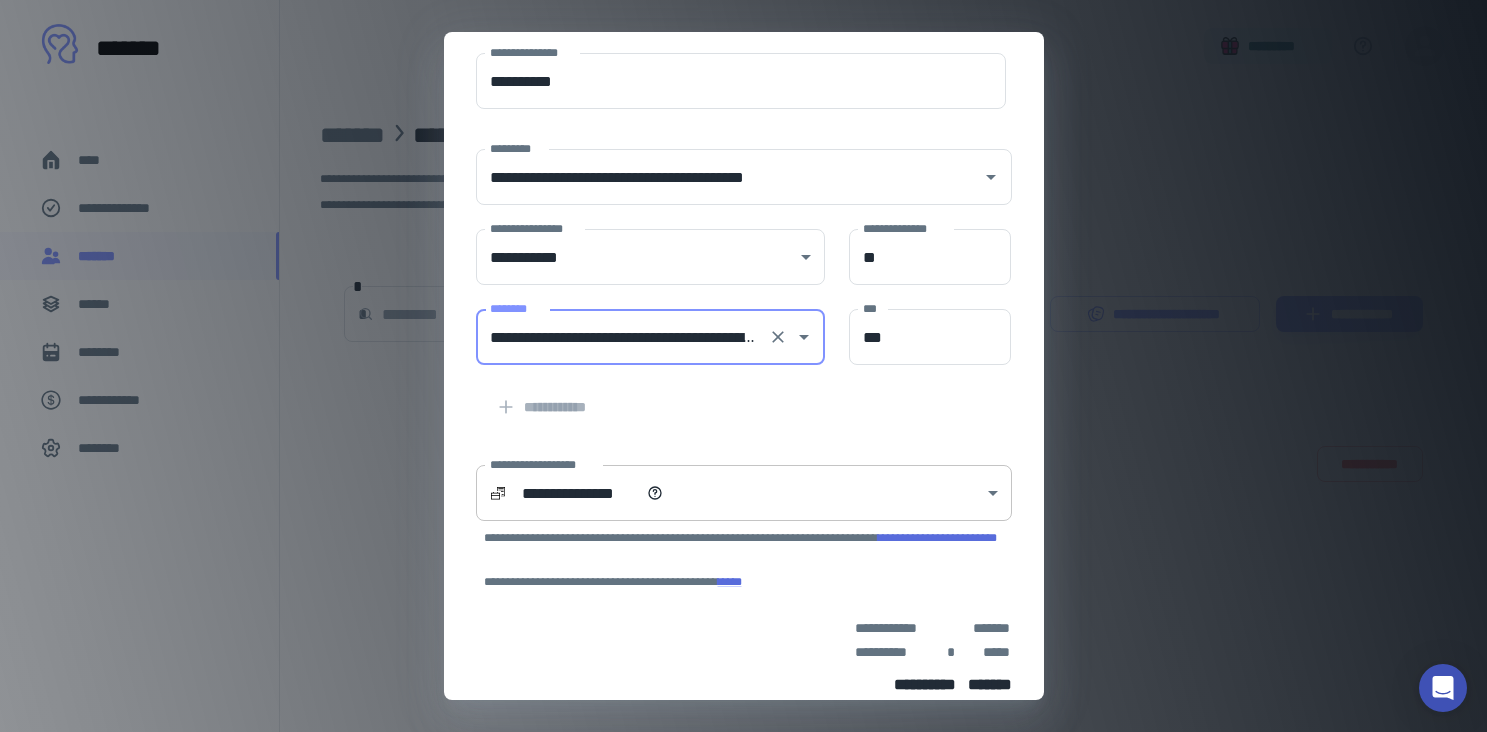 scroll, scrollTop: 178, scrollLeft: 0, axis: vertical 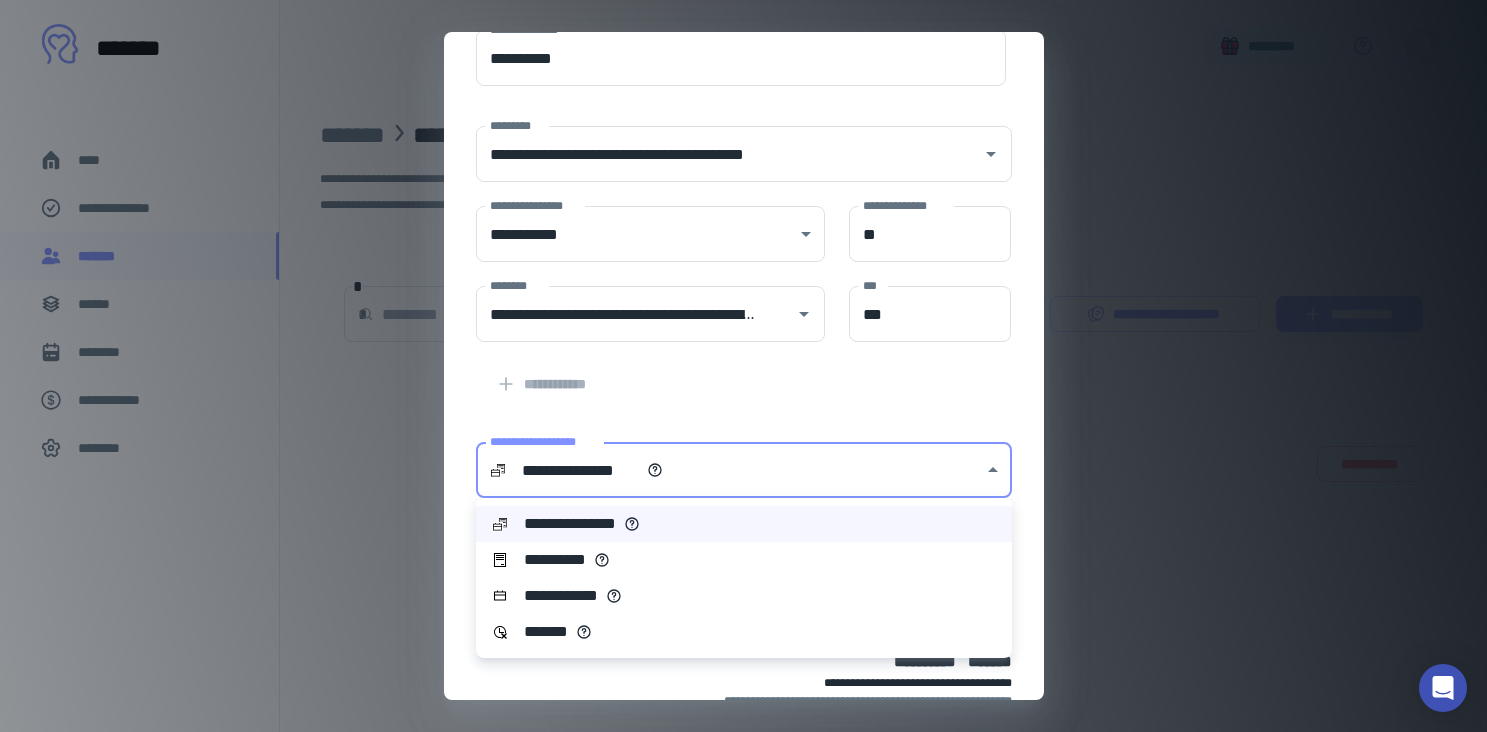 click on "**********" at bounding box center [743, 366] 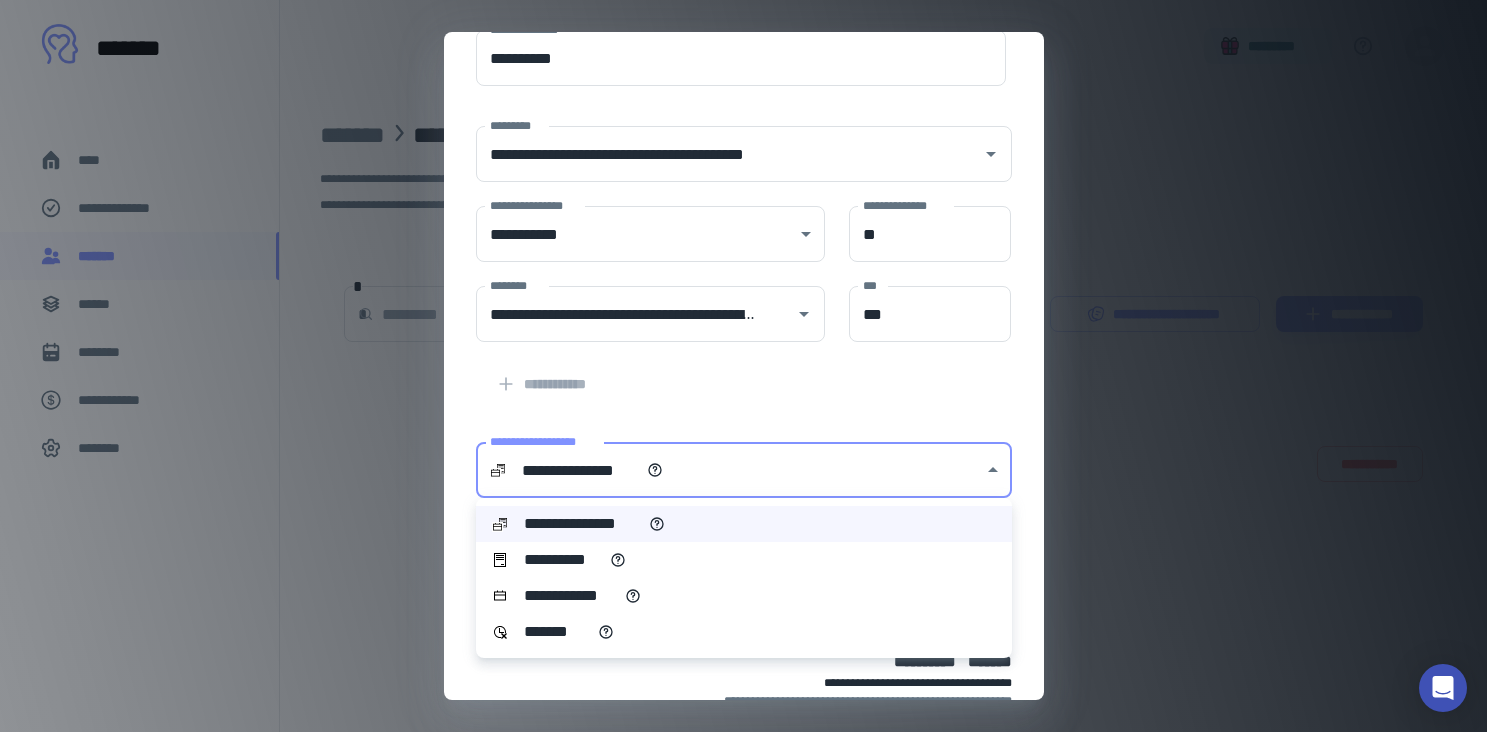 click on "**********" at bounding box center (744, 560) 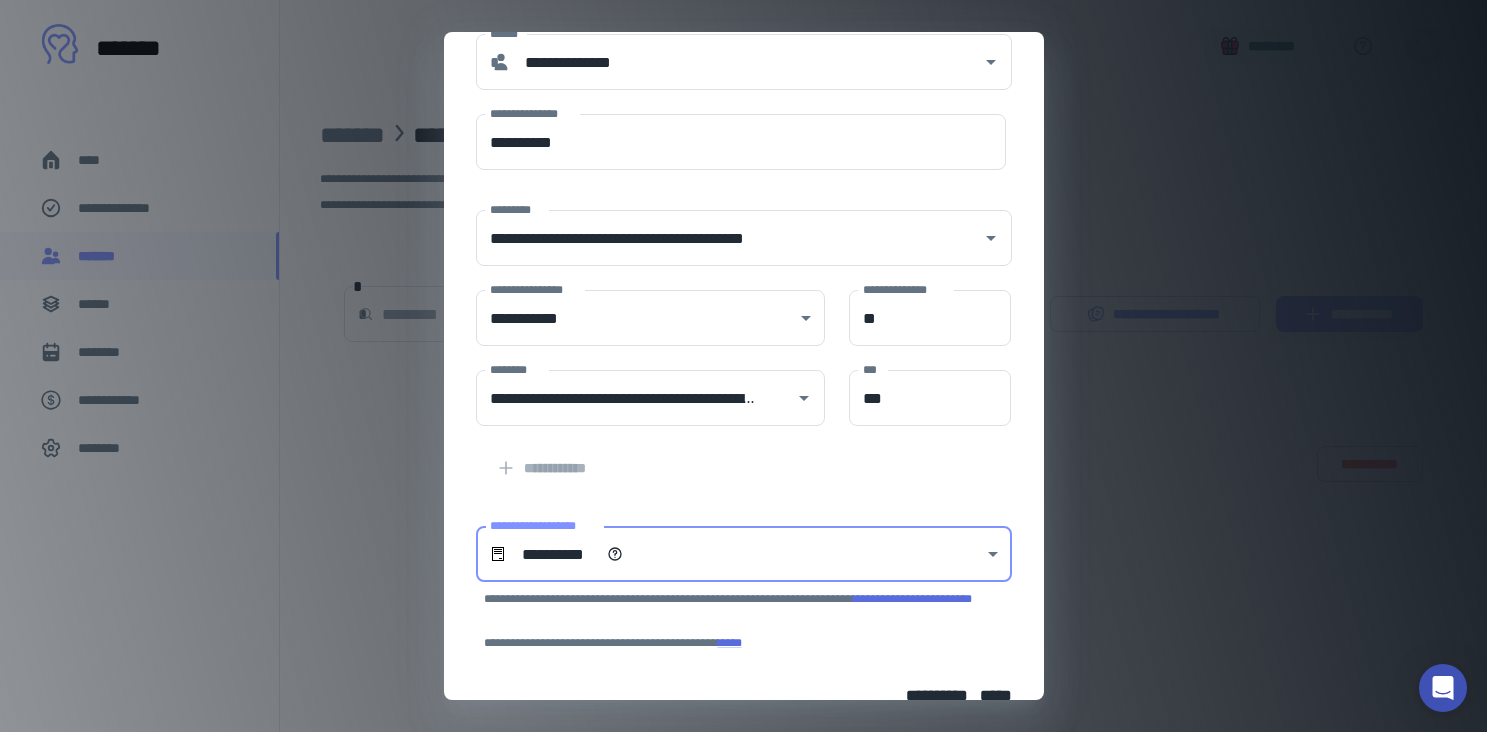 scroll, scrollTop: 55, scrollLeft: 0, axis: vertical 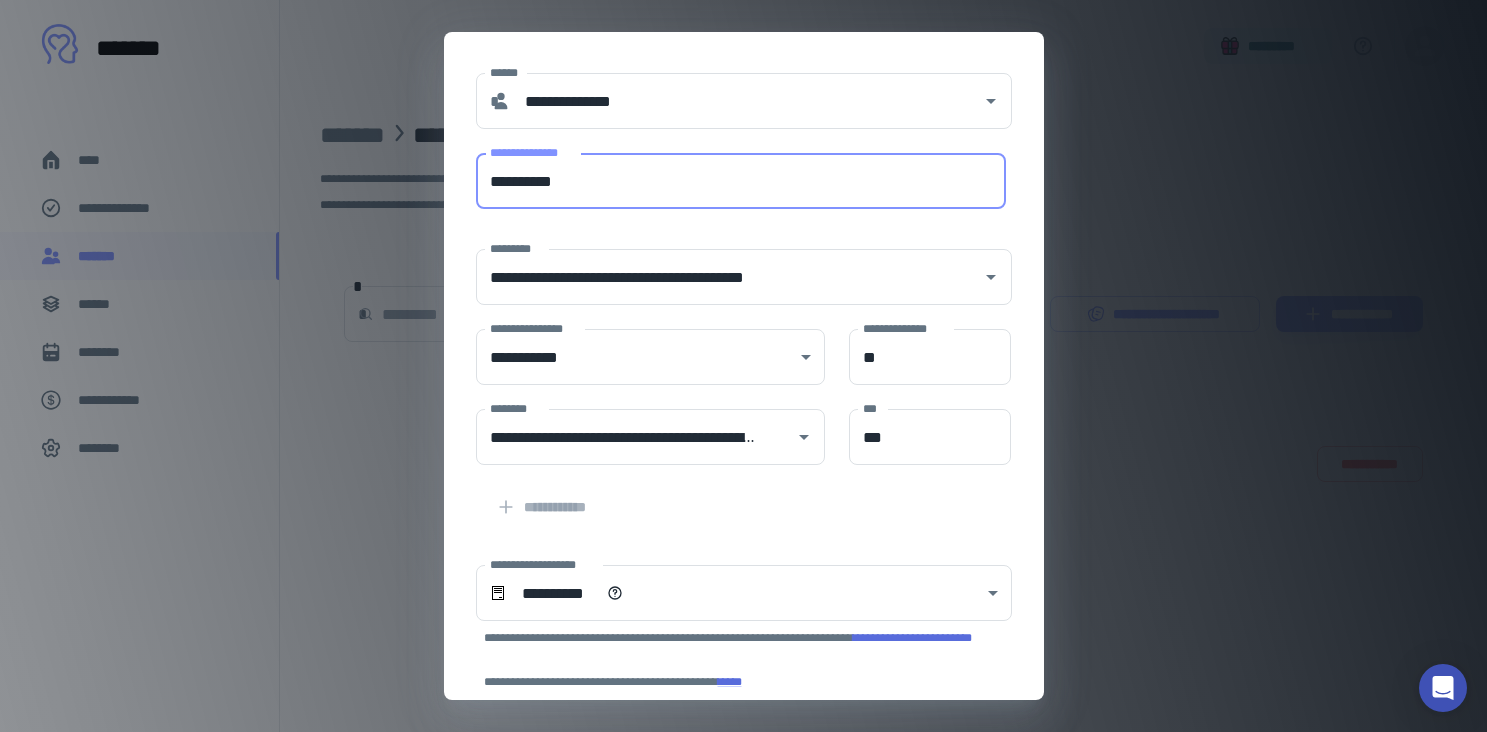 click on "**********" at bounding box center (741, 181) 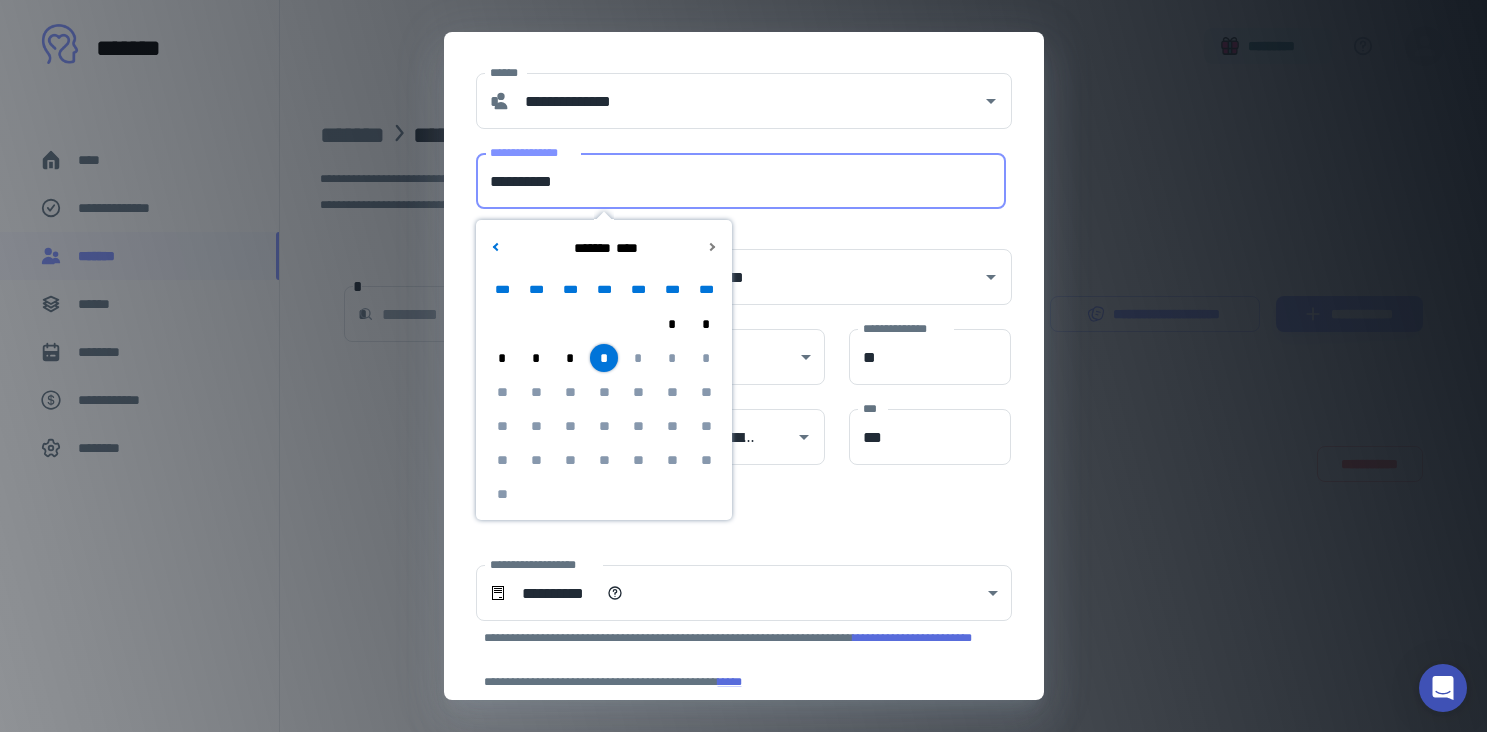 click on "*" at bounding box center [536, 358] 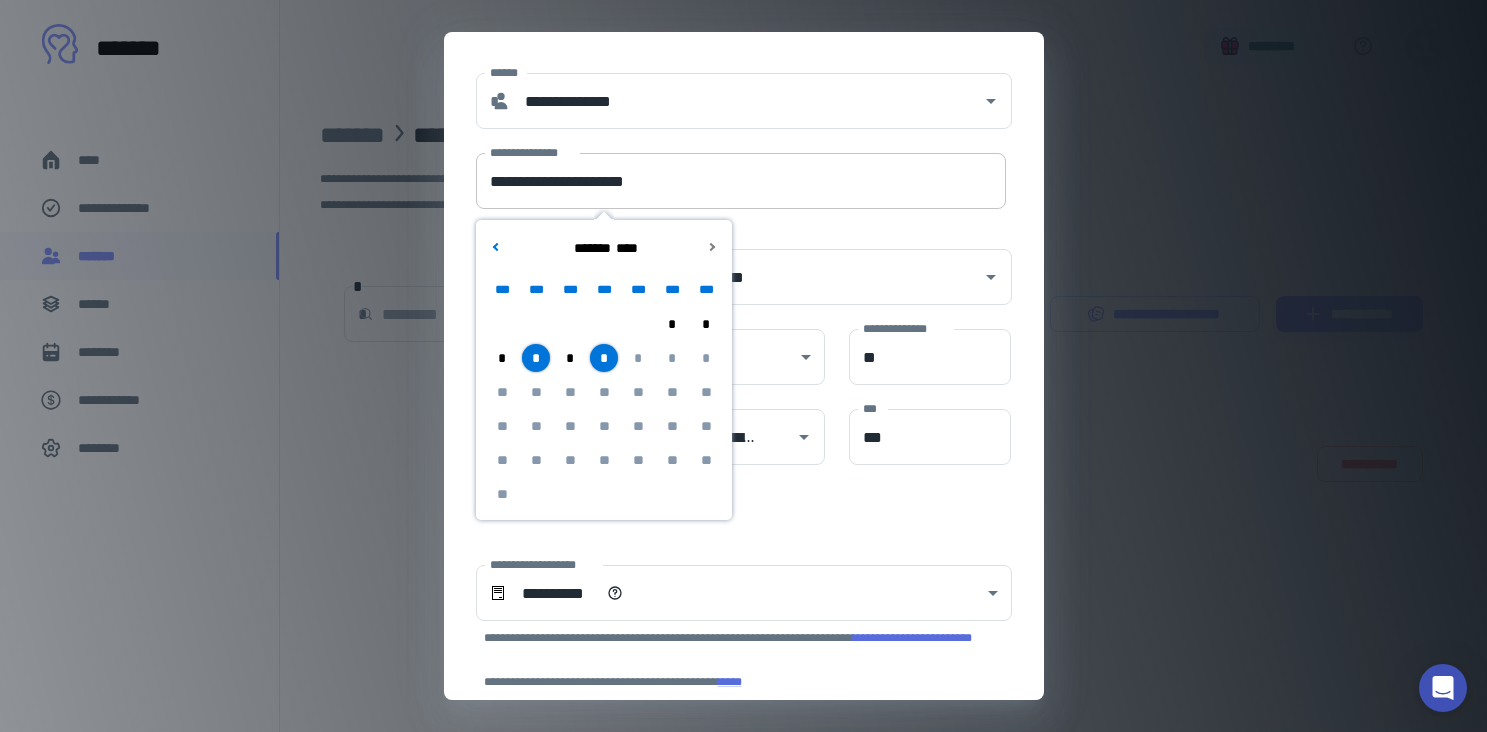 click on "**********" at bounding box center (741, 181) 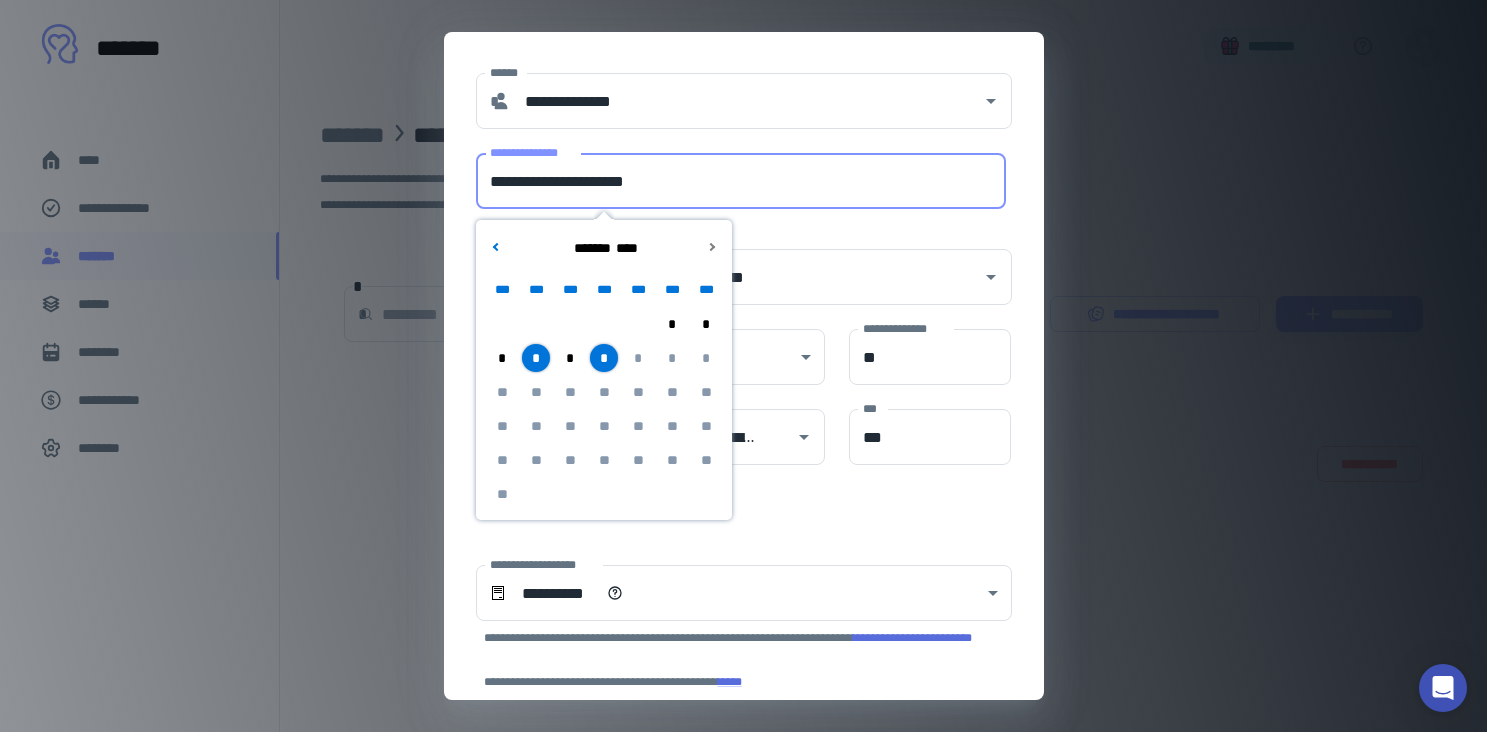 drag, startPoint x: 580, startPoint y: 180, endPoint x: 475, endPoint y: 180, distance: 105 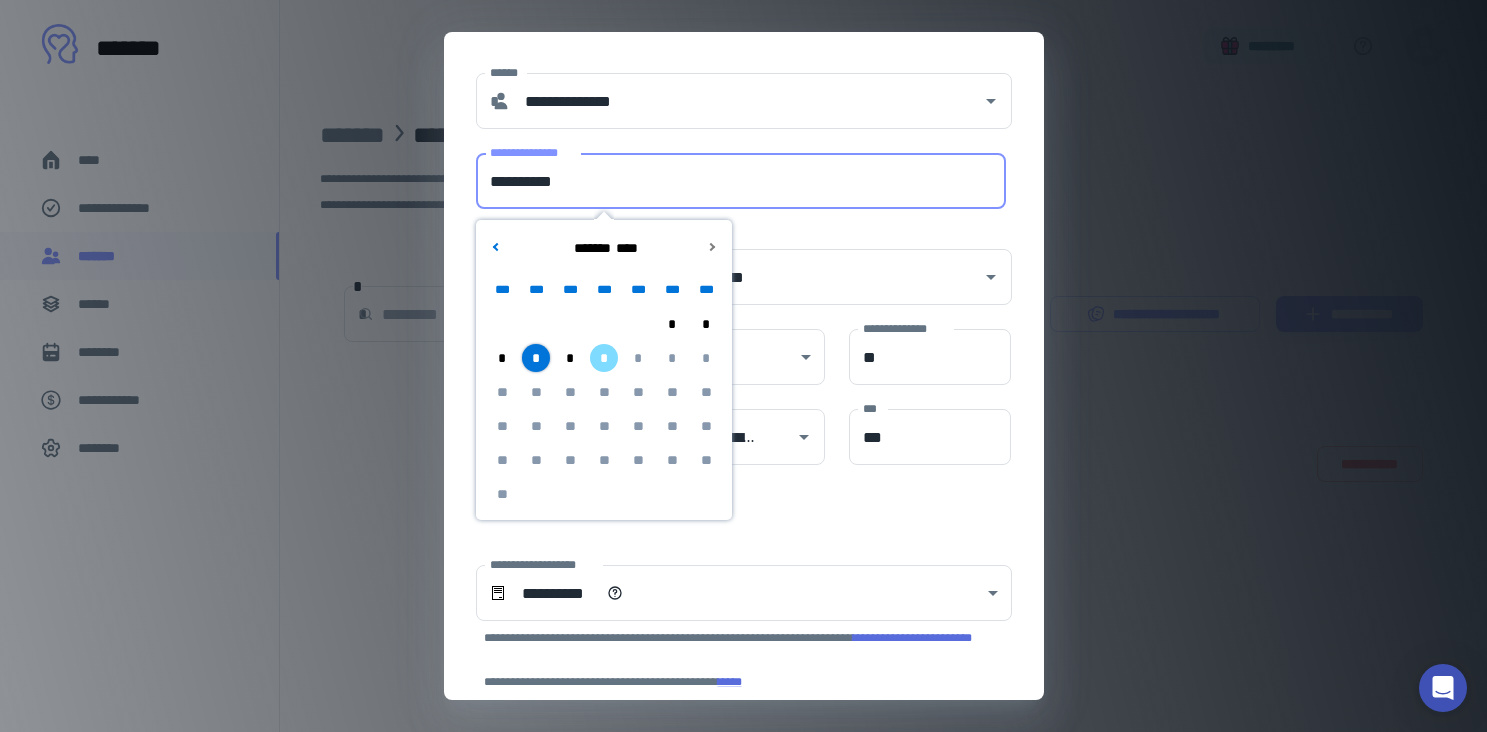 click on "**********" at bounding box center [741, 181] 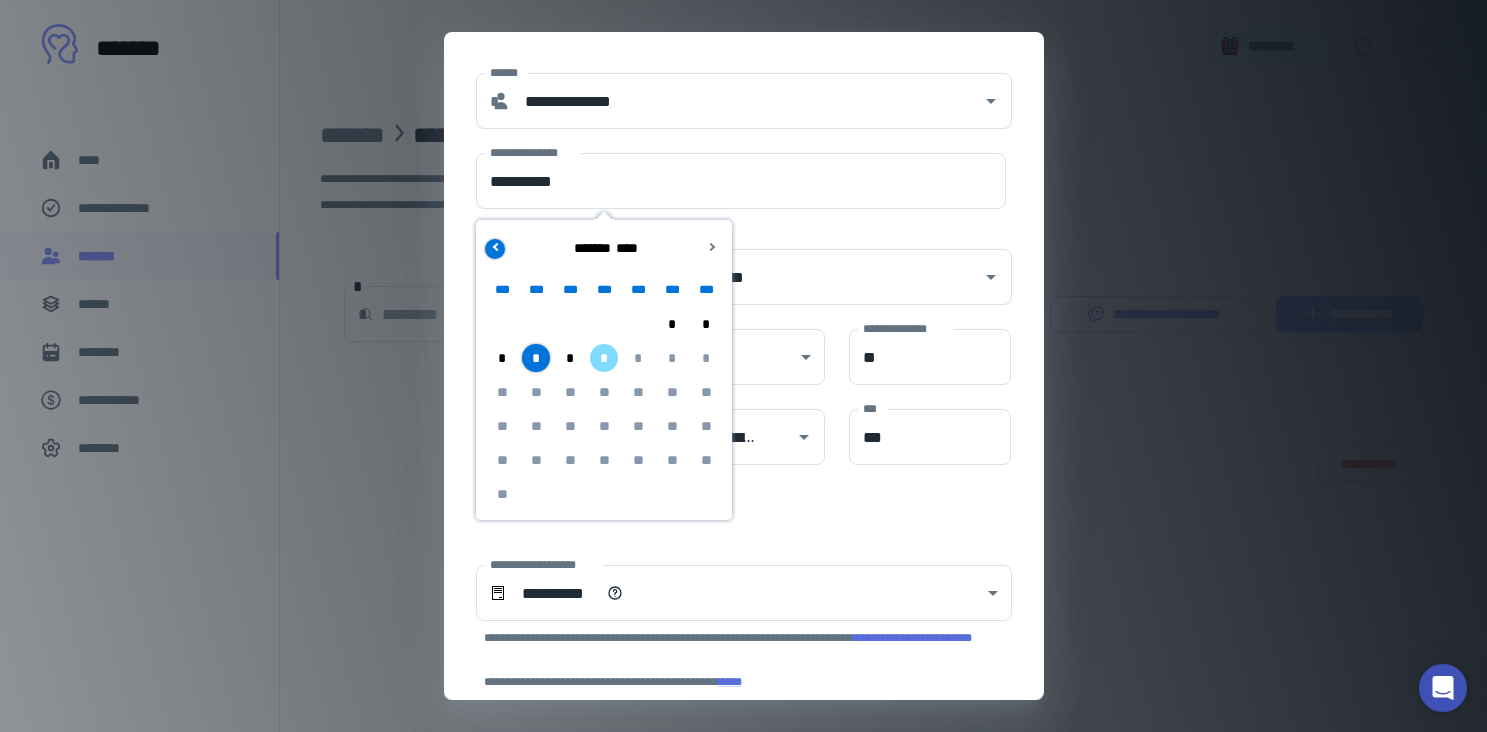 click at bounding box center (496, 246) 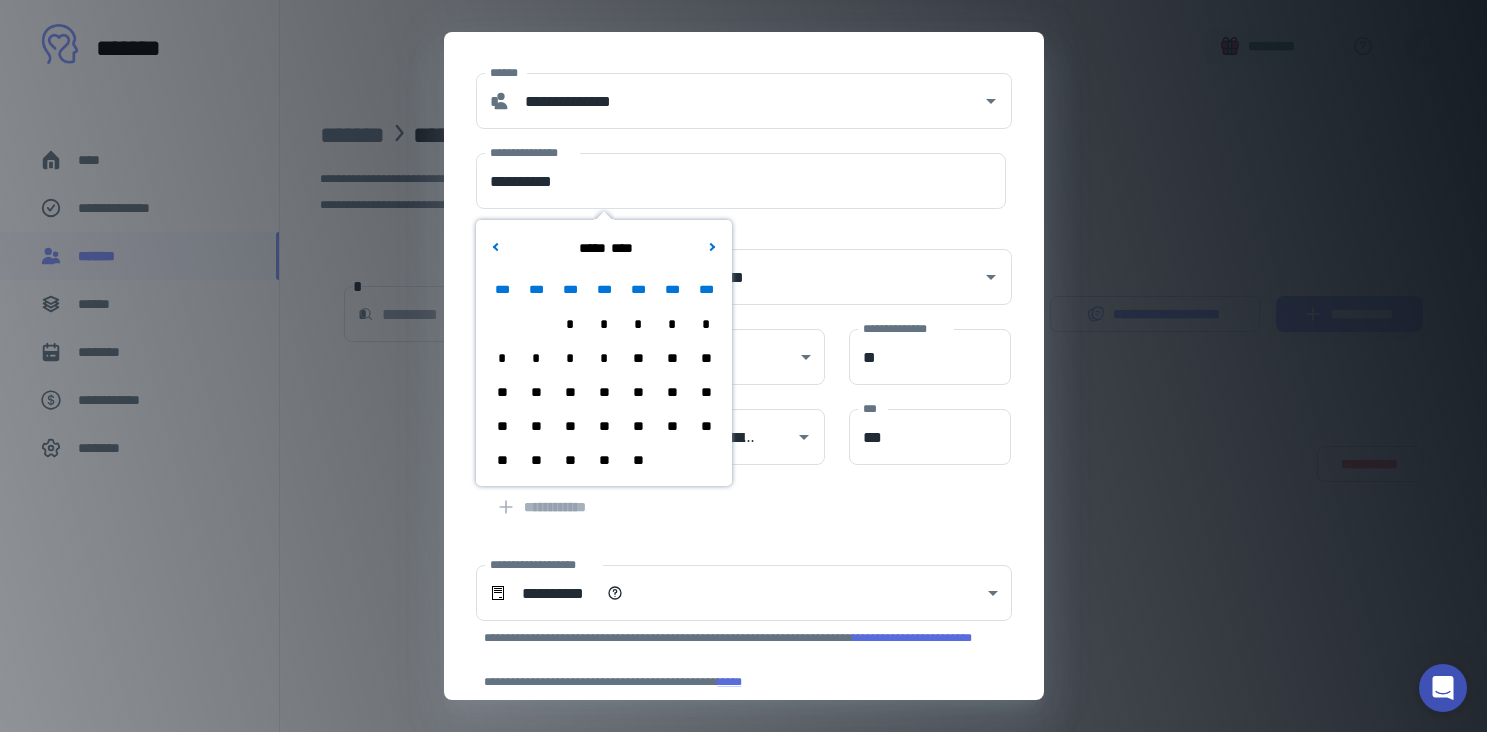 click on "**" at bounding box center [536, 460] 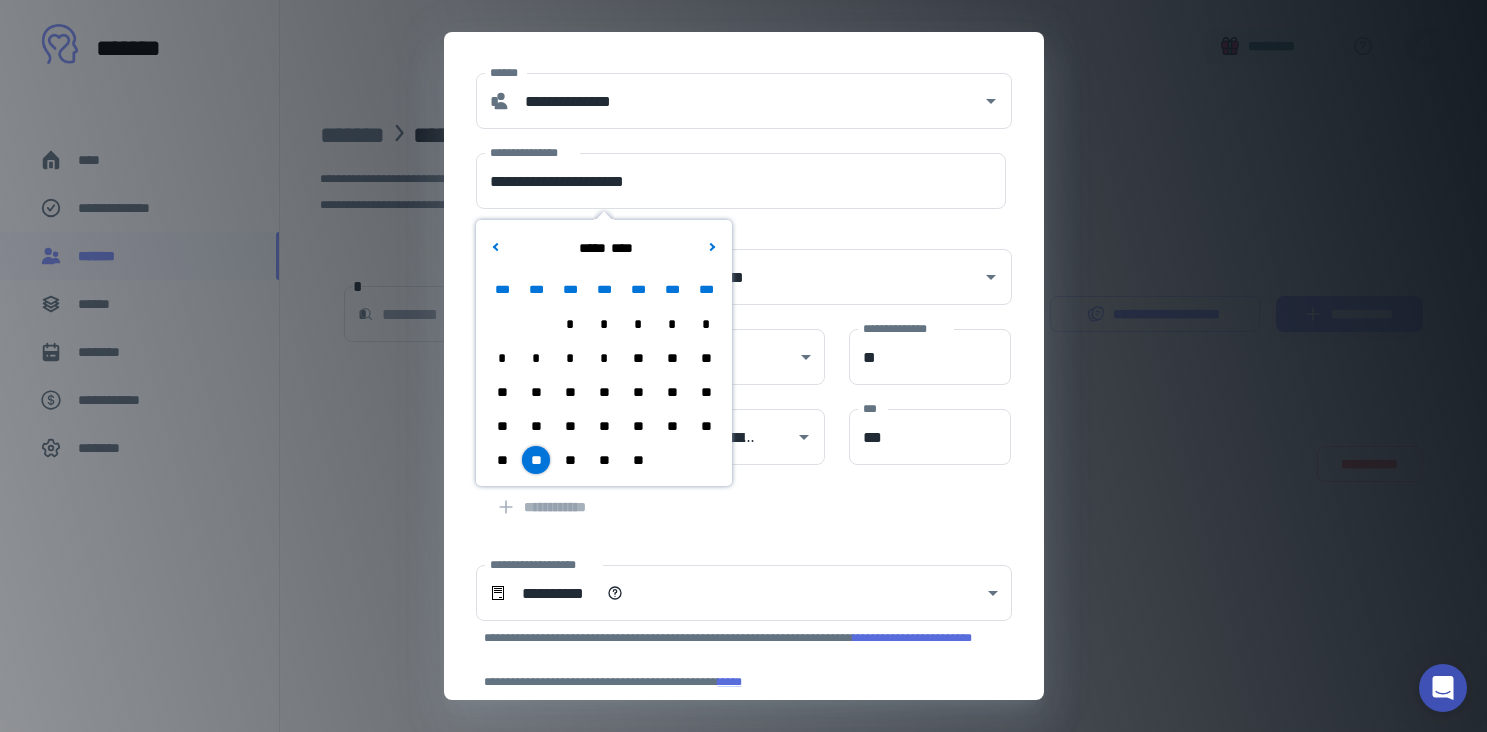 click on "**********" at bounding box center [732, 265] 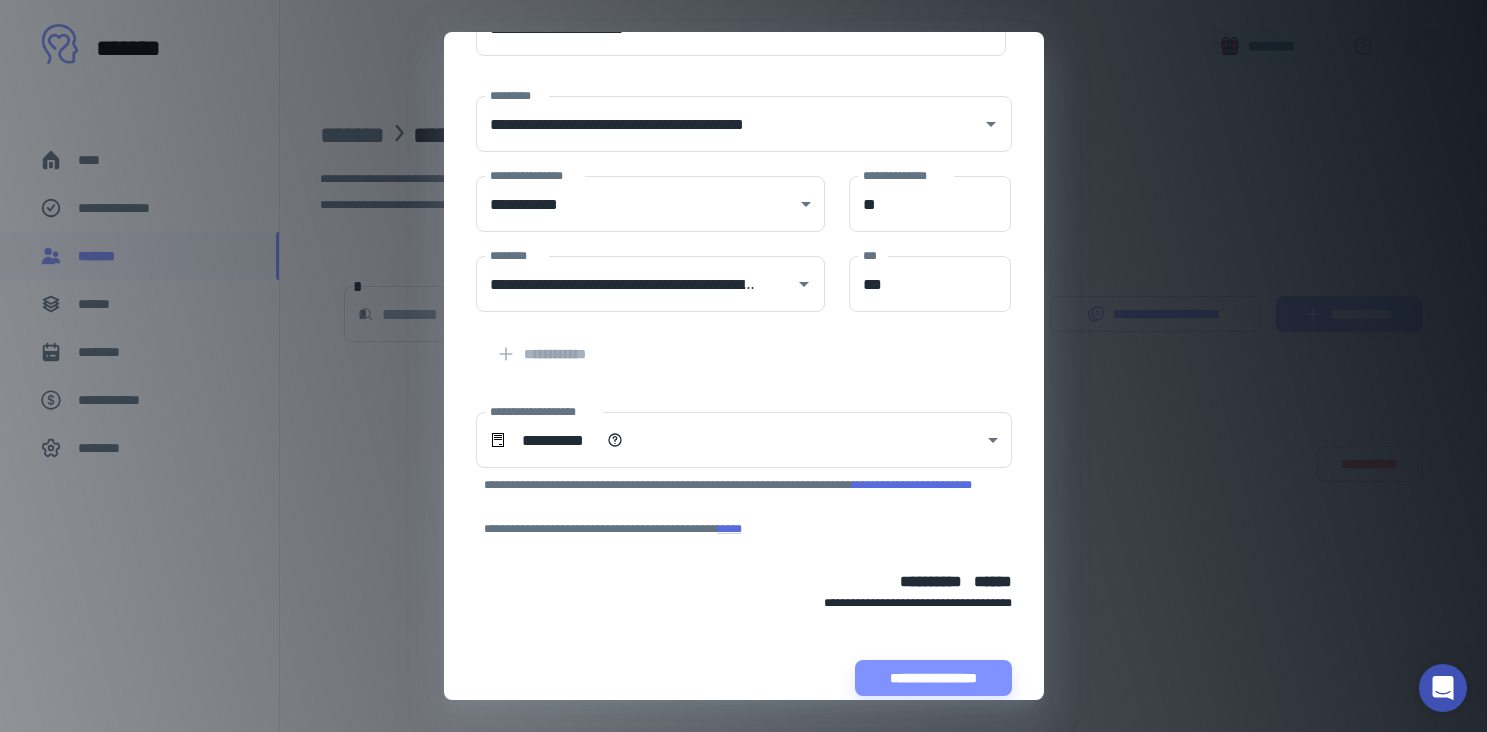 scroll, scrollTop: 236, scrollLeft: 0, axis: vertical 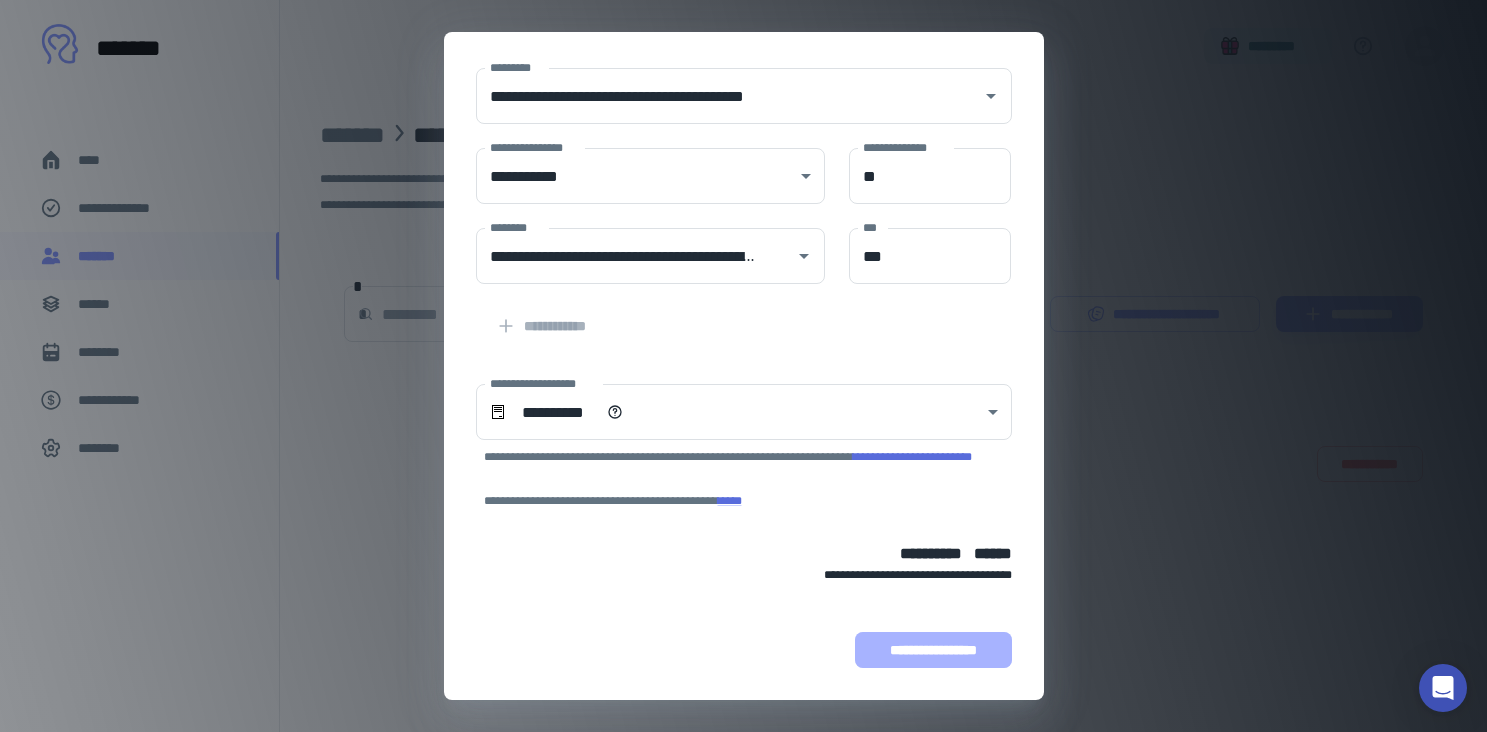 click on "**********" at bounding box center [933, 650] 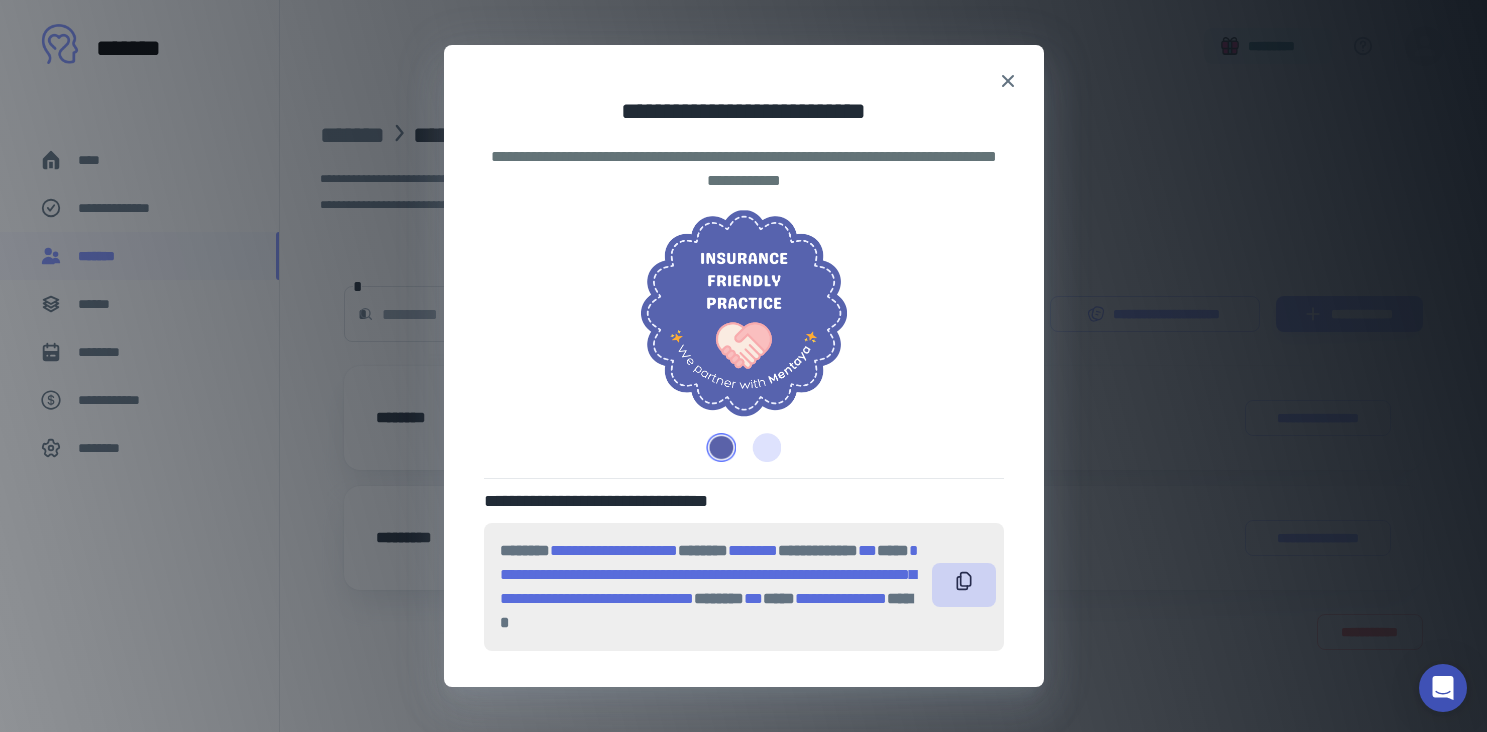 click 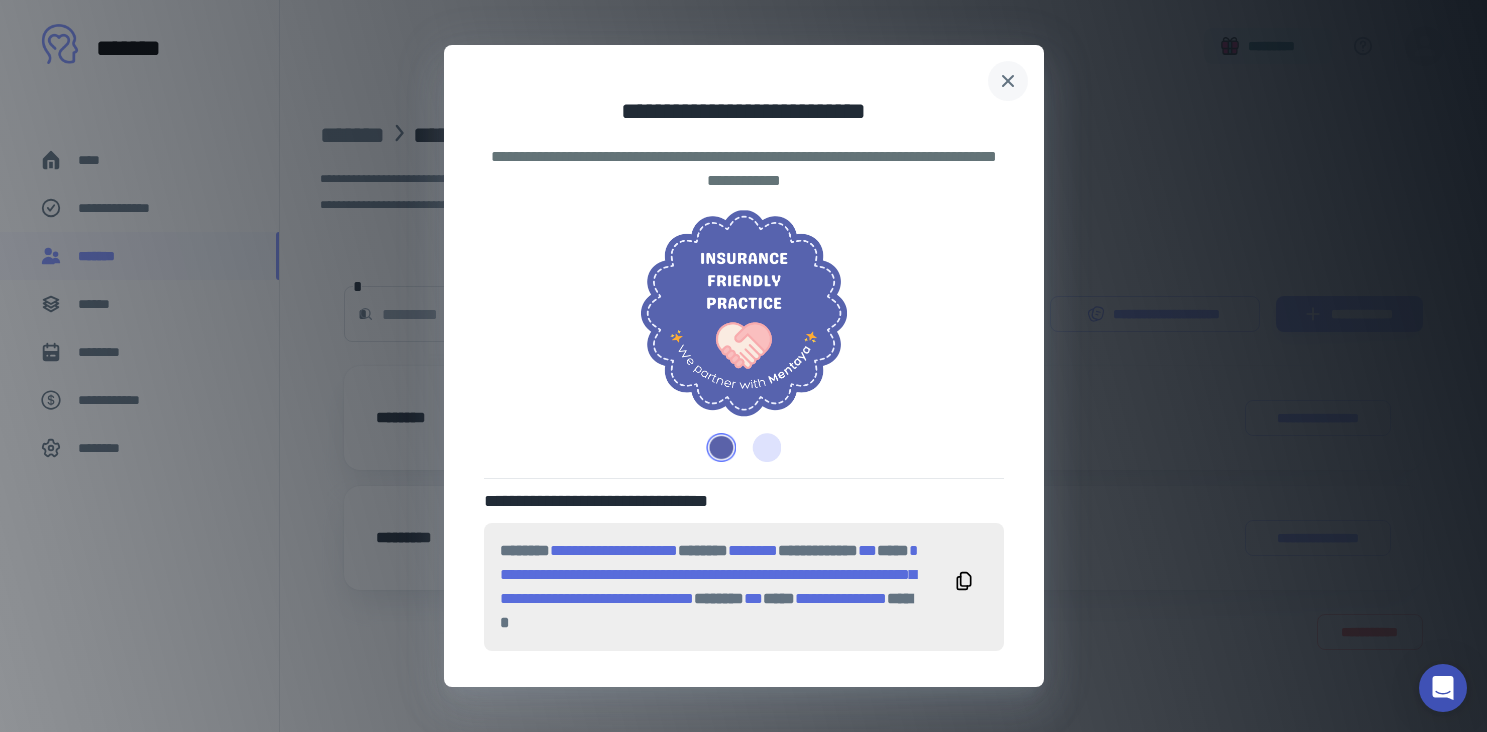 click 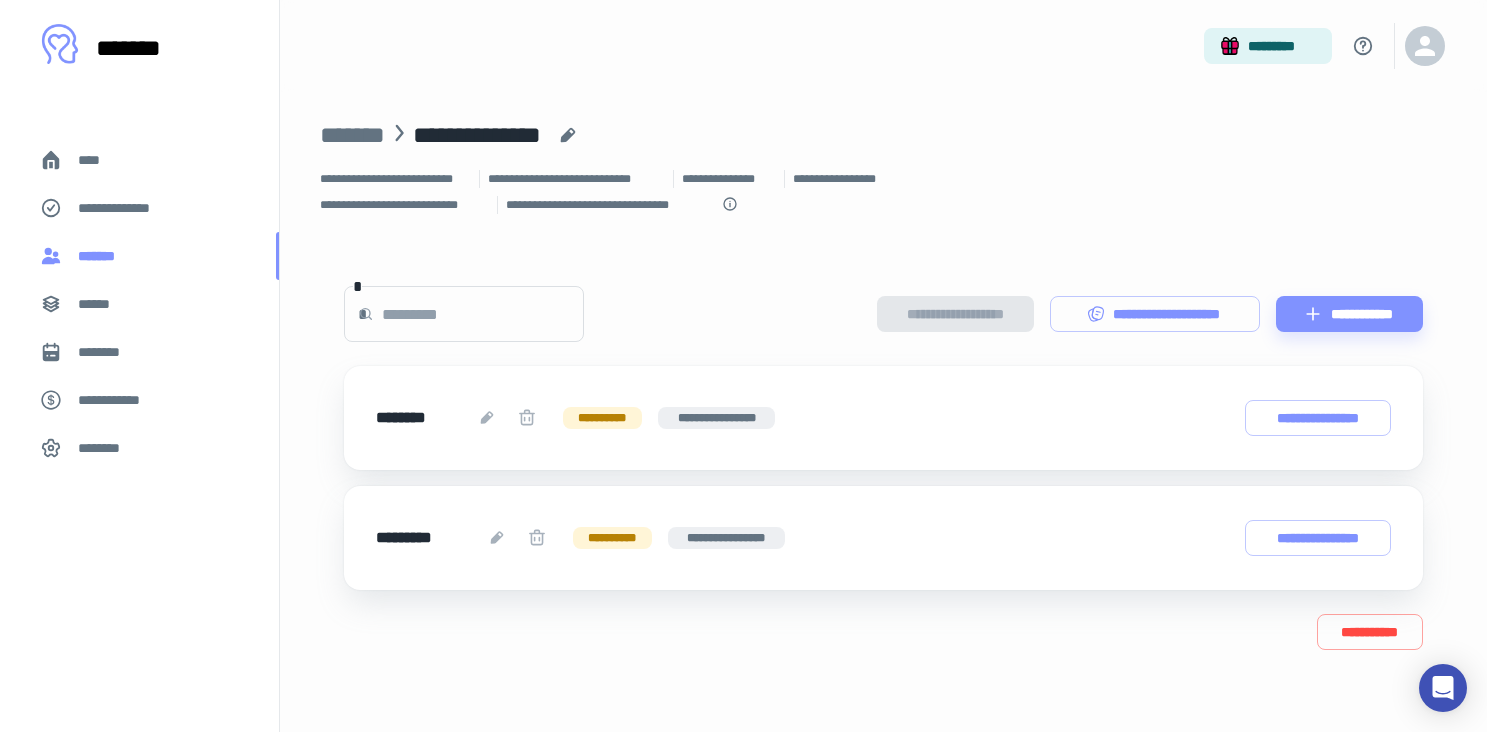 click on "*******" at bounding box center [139, 256] 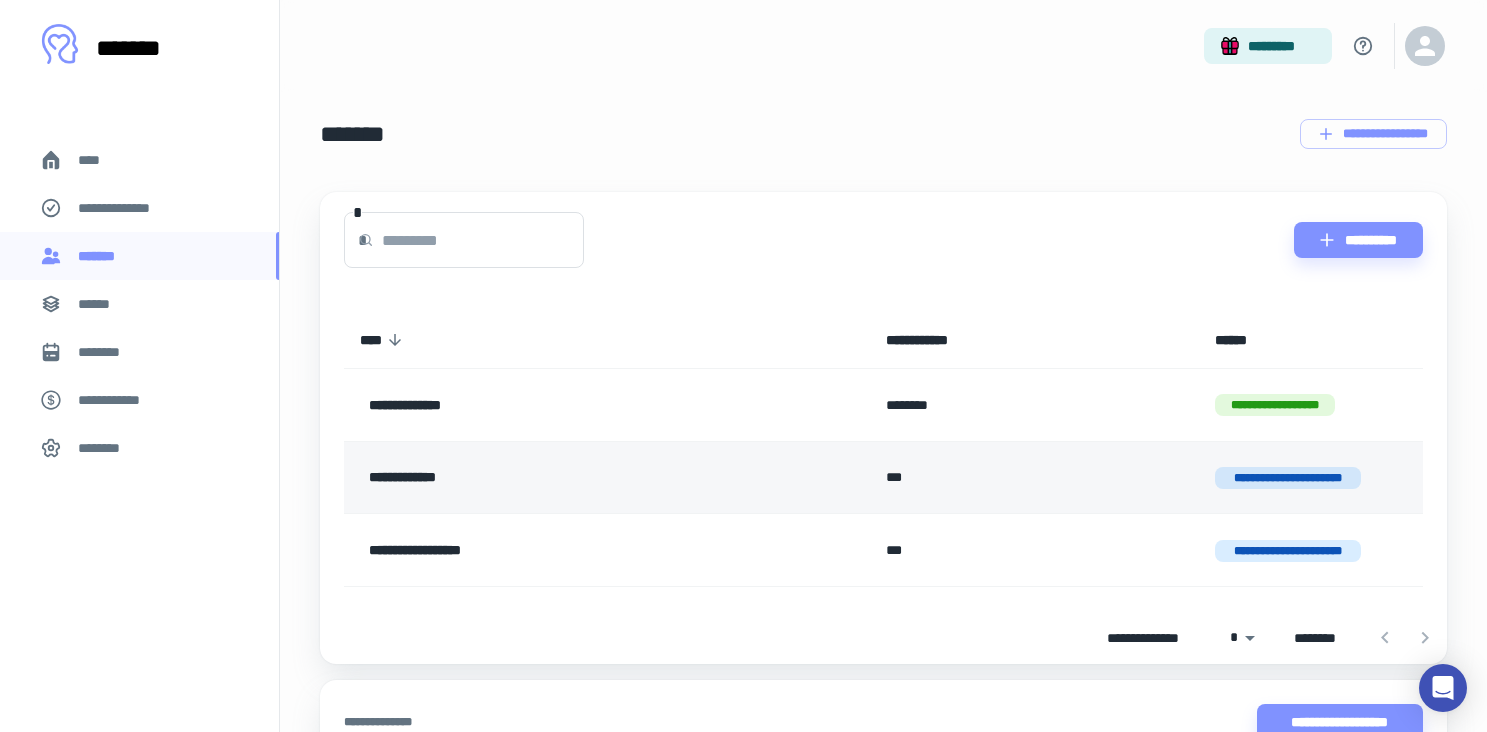 click on "***" at bounding box center [1034, 477] 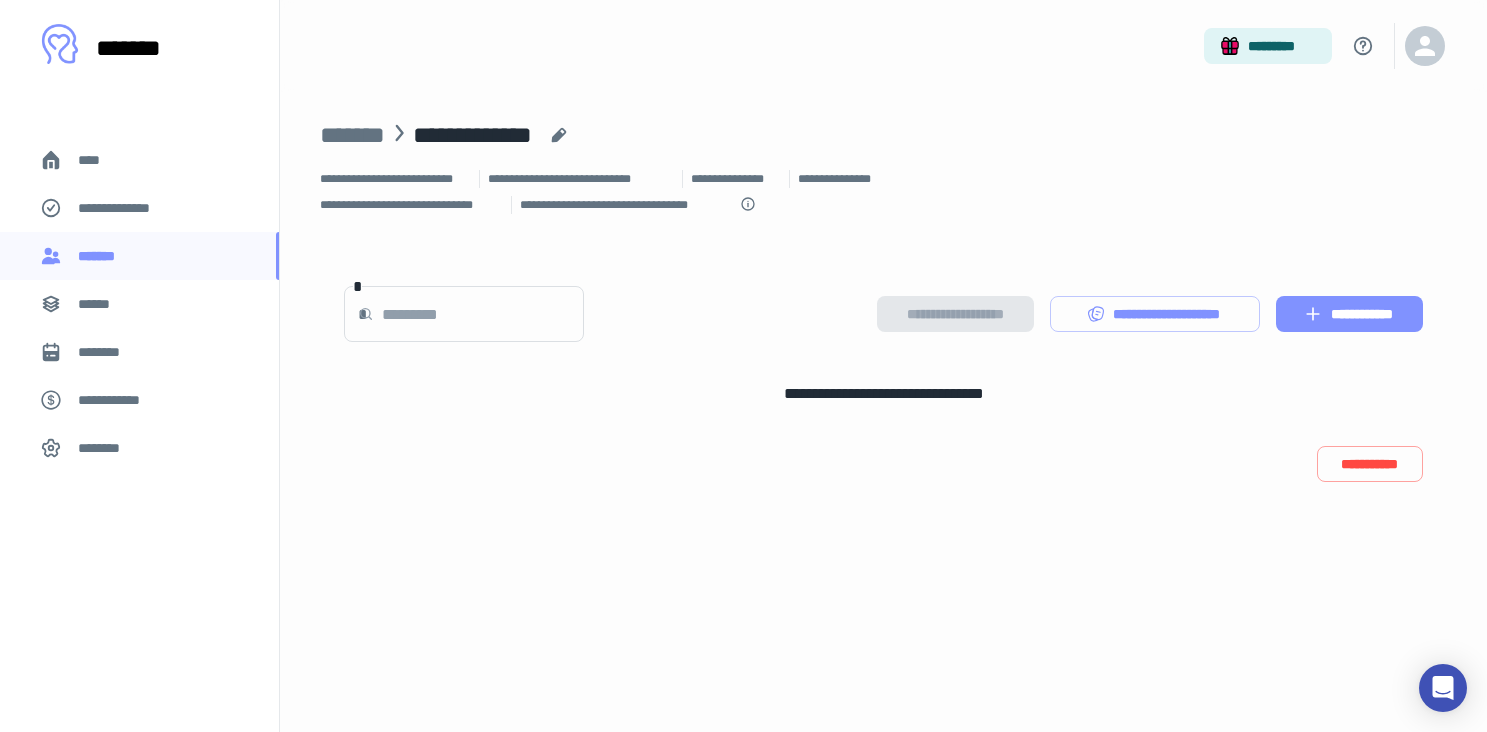 click on "**********" at bounding box center [1349, 314] 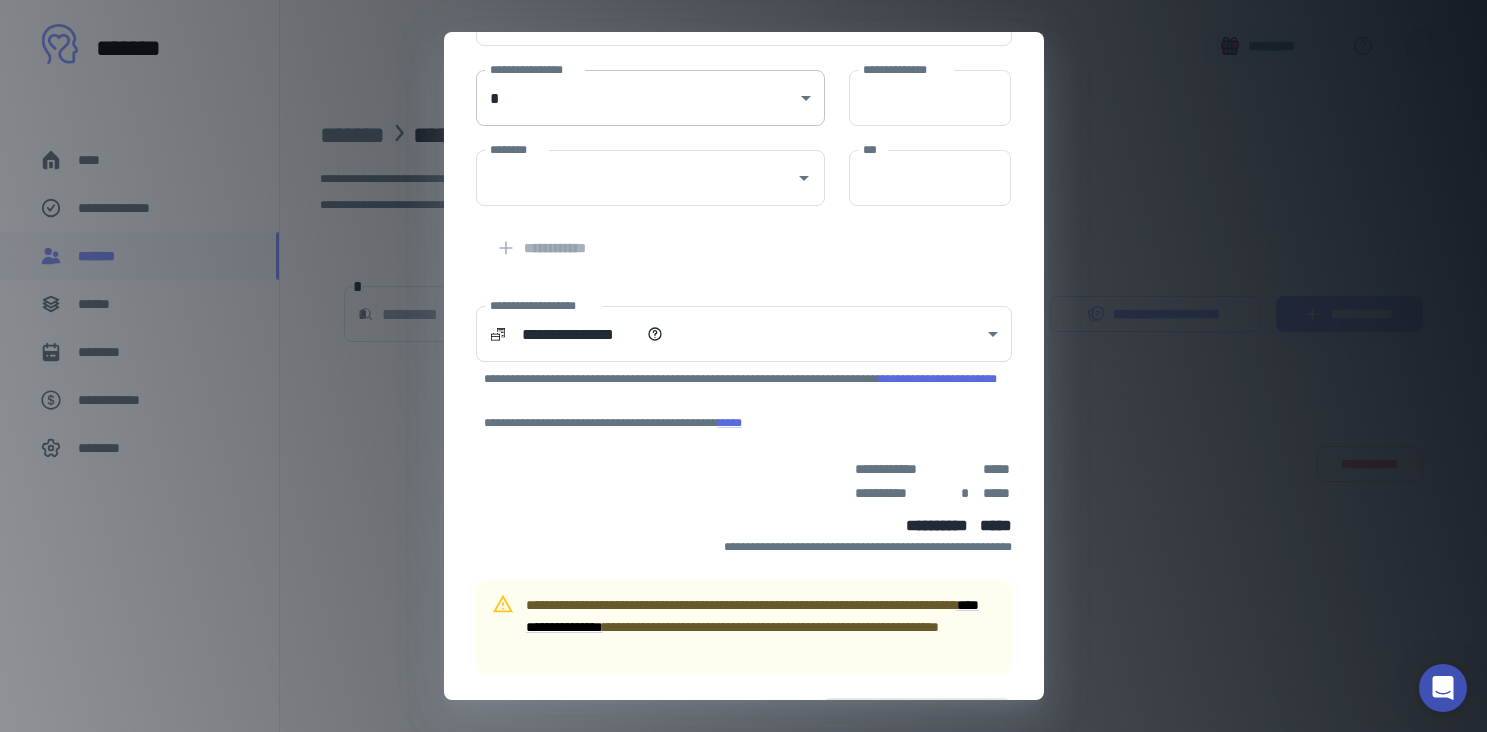 scroll, scrollTop: 0, scrollLeft: 0, axis: both 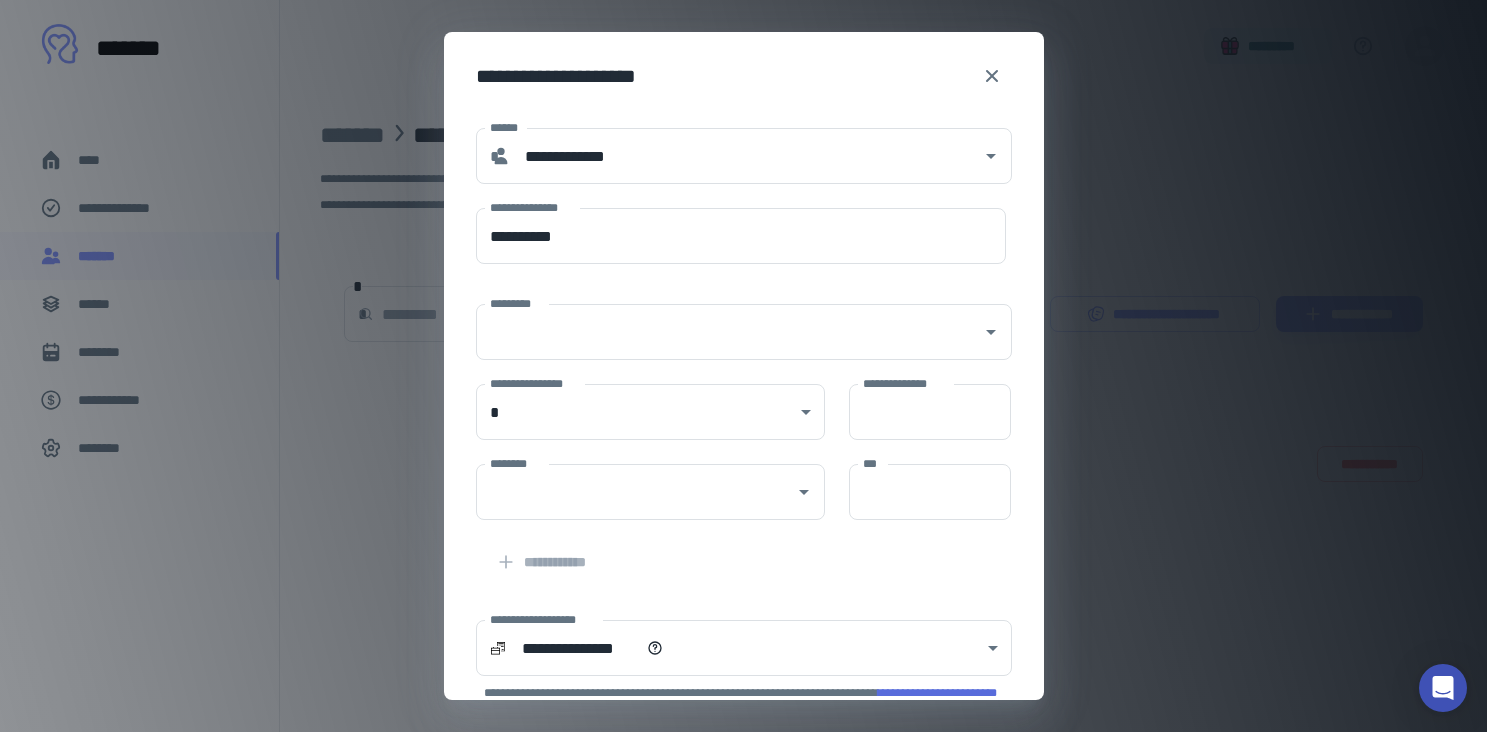click on "**********" at bounding box center [743, 366] 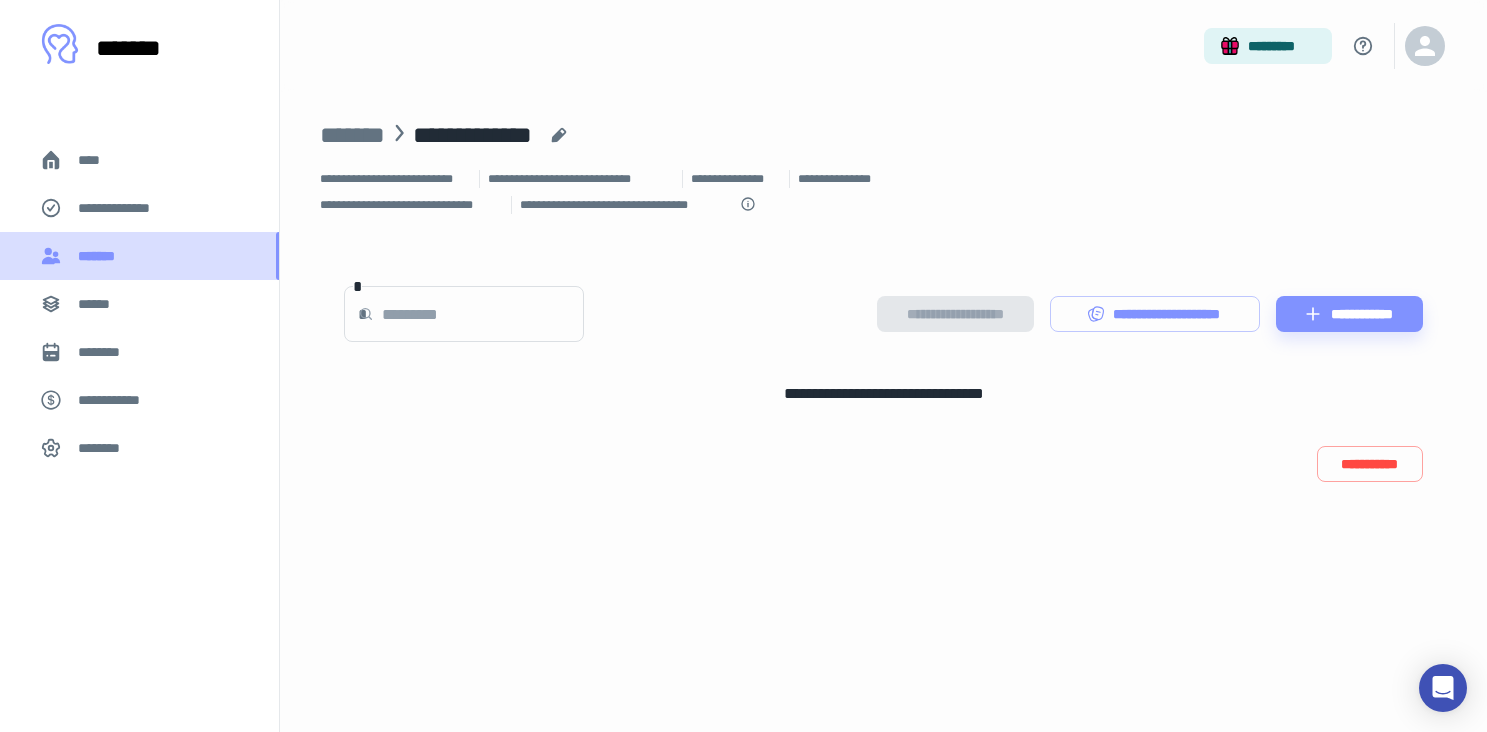 click on "*******" at bounding box center [101, 256] 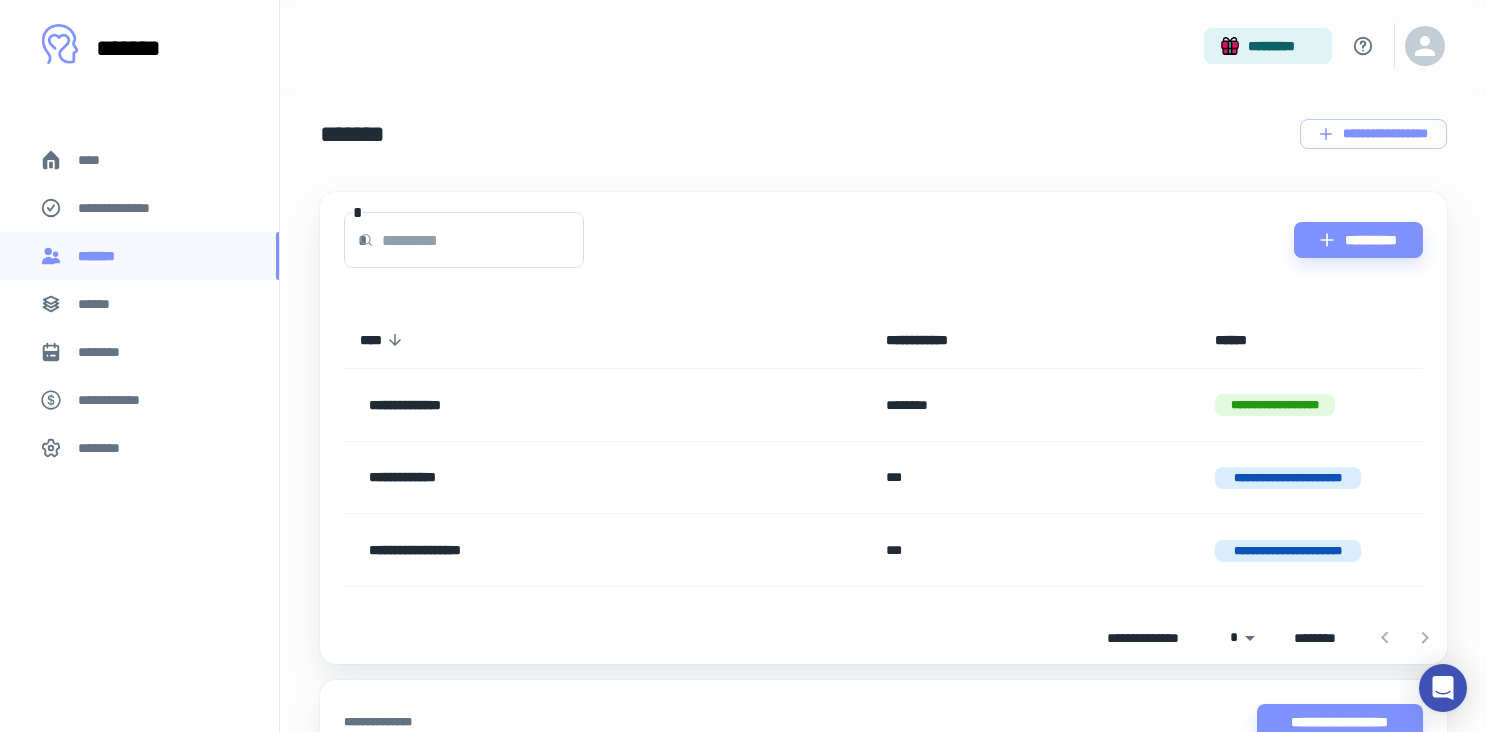click on "******" at bounding box center [139, 304] 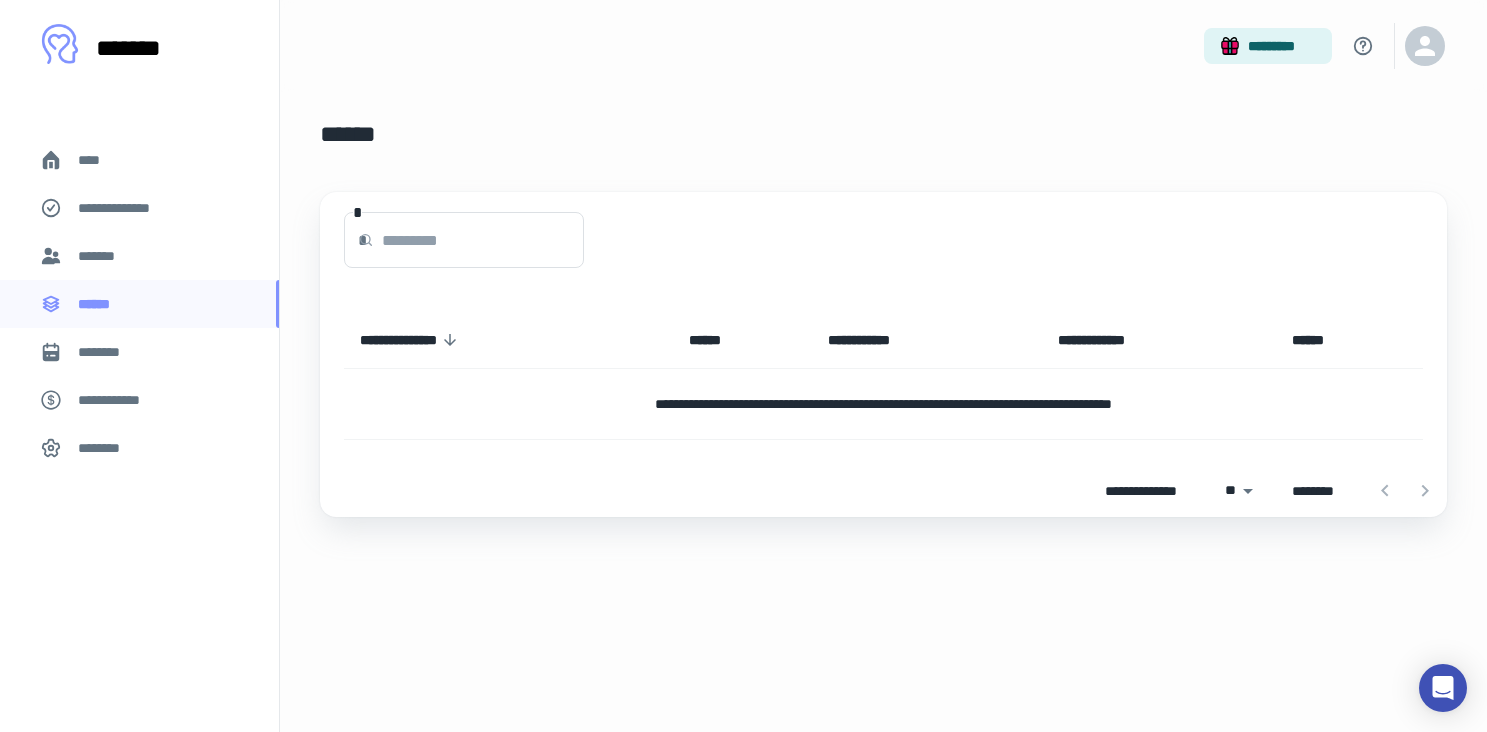 click on "*******" at bounding box center (139, 256) 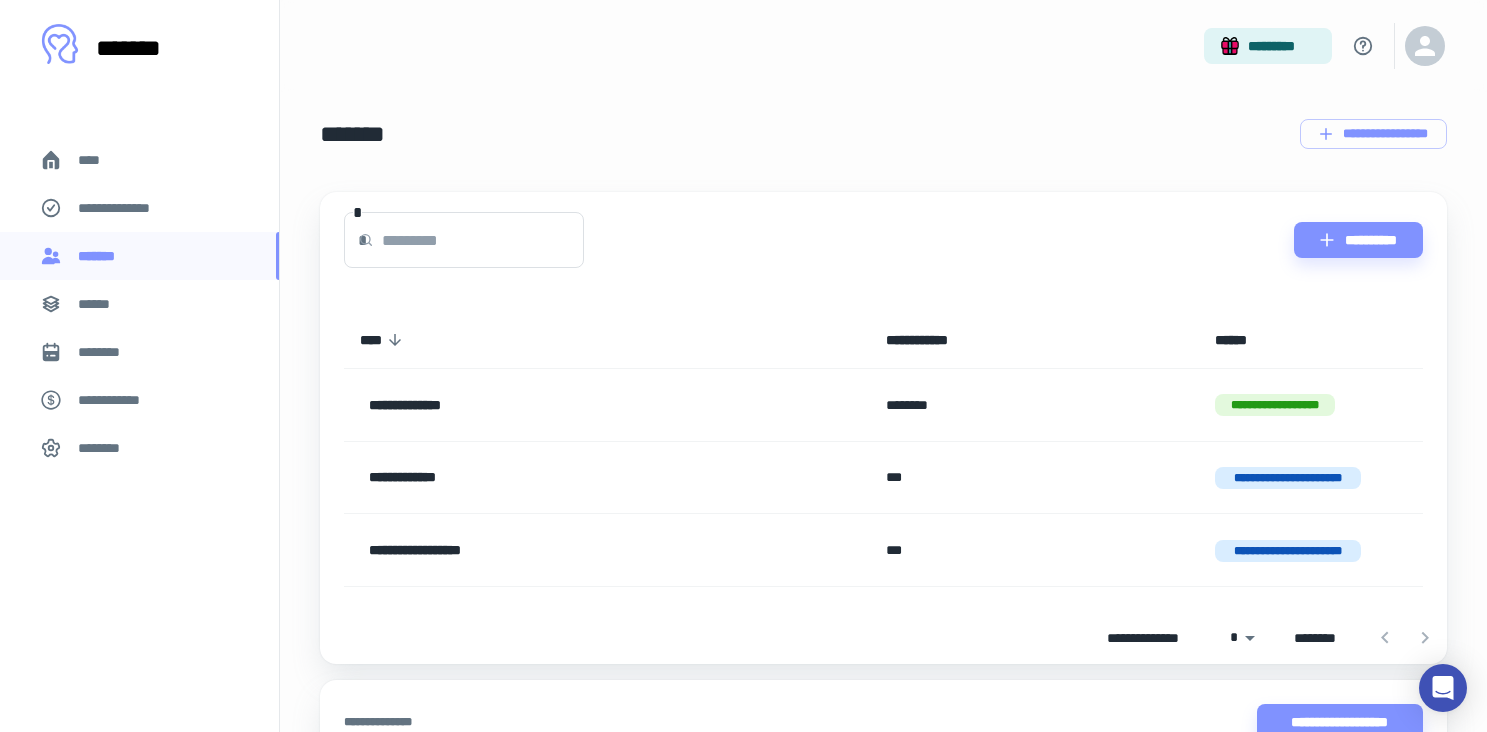 click on "**********" at bounding box center [1274, 405] 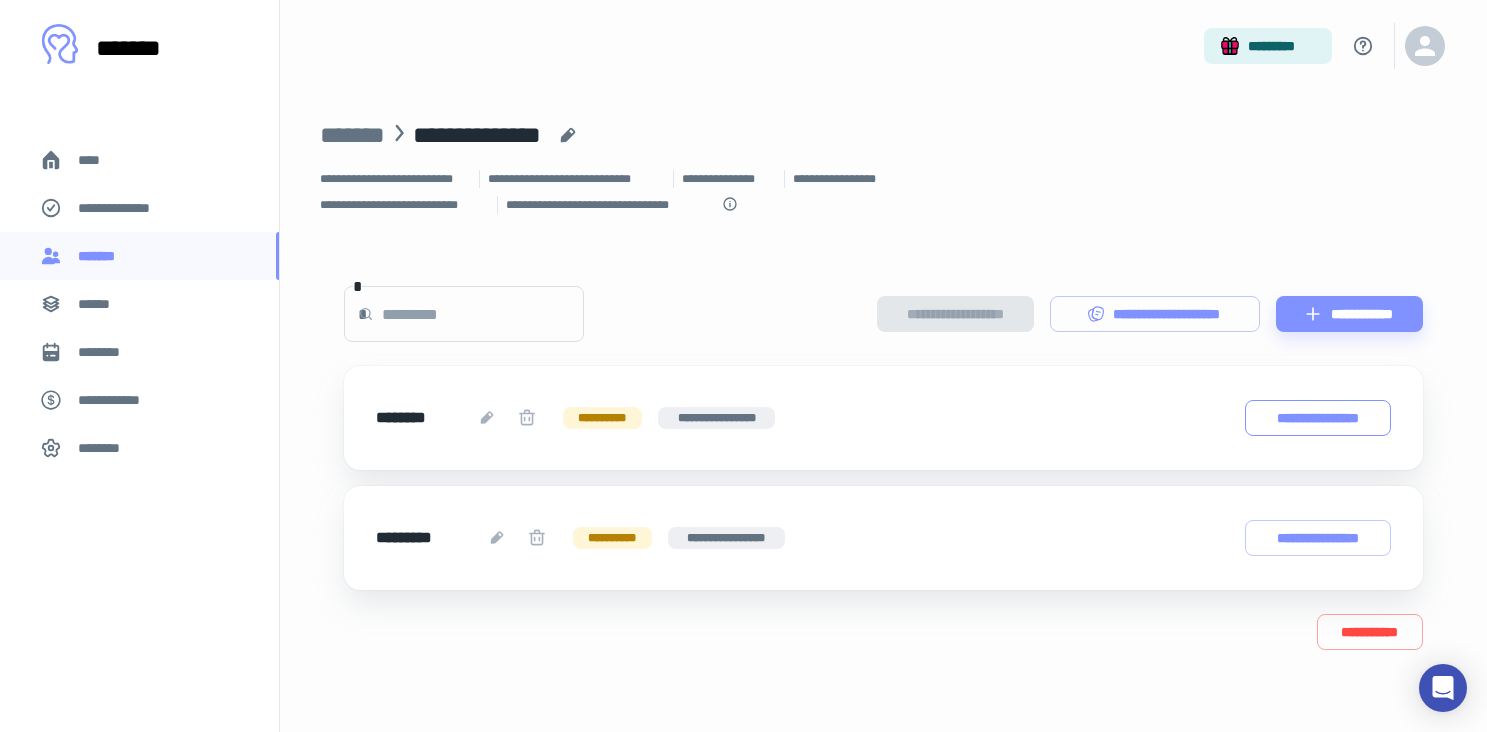 click on "**********" at bounding box center (1318, 418) 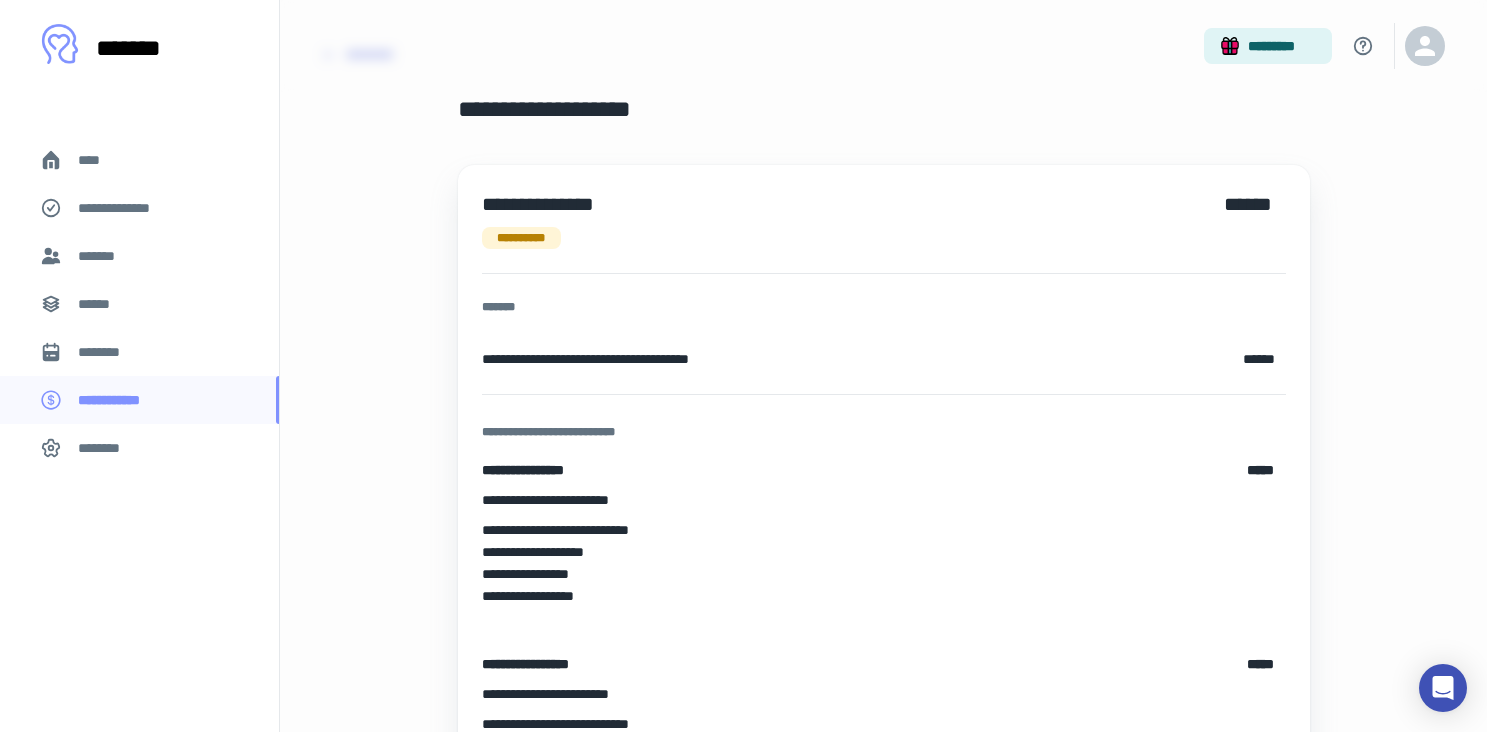 scroll, scrollTop: 0, scrollLeft: 0, axis: both 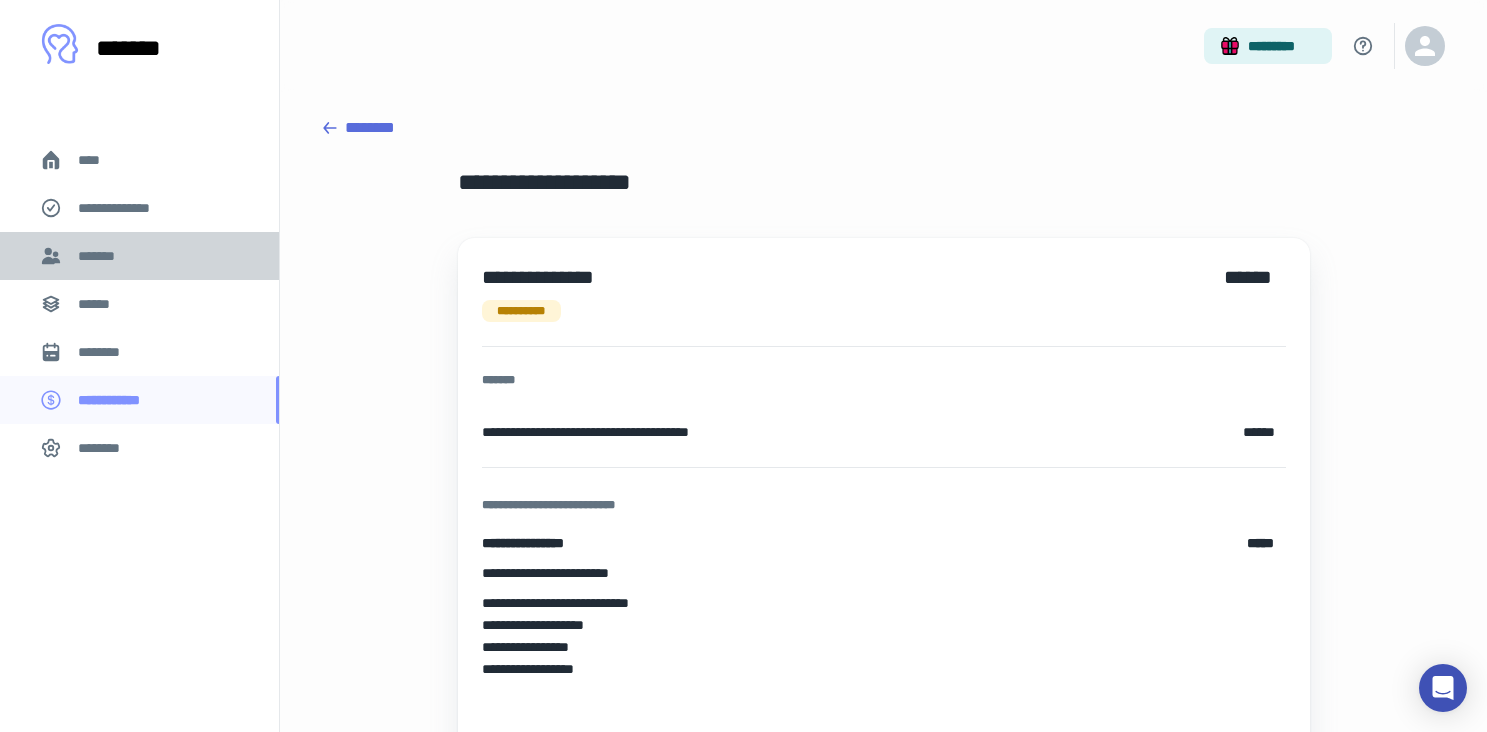 click on "*******" at bounding box center [100, 256] 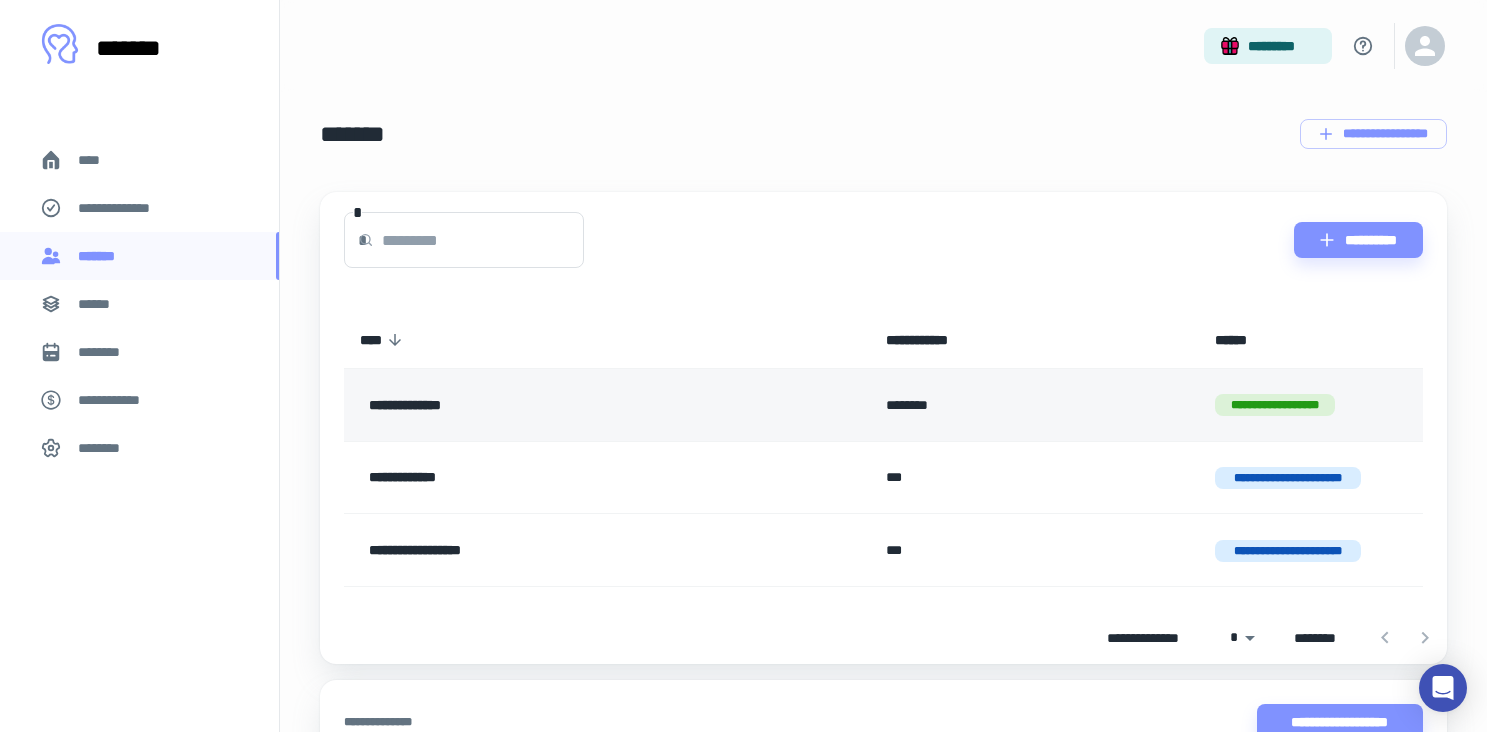 click on "**********" at bounding box center [552, 405] 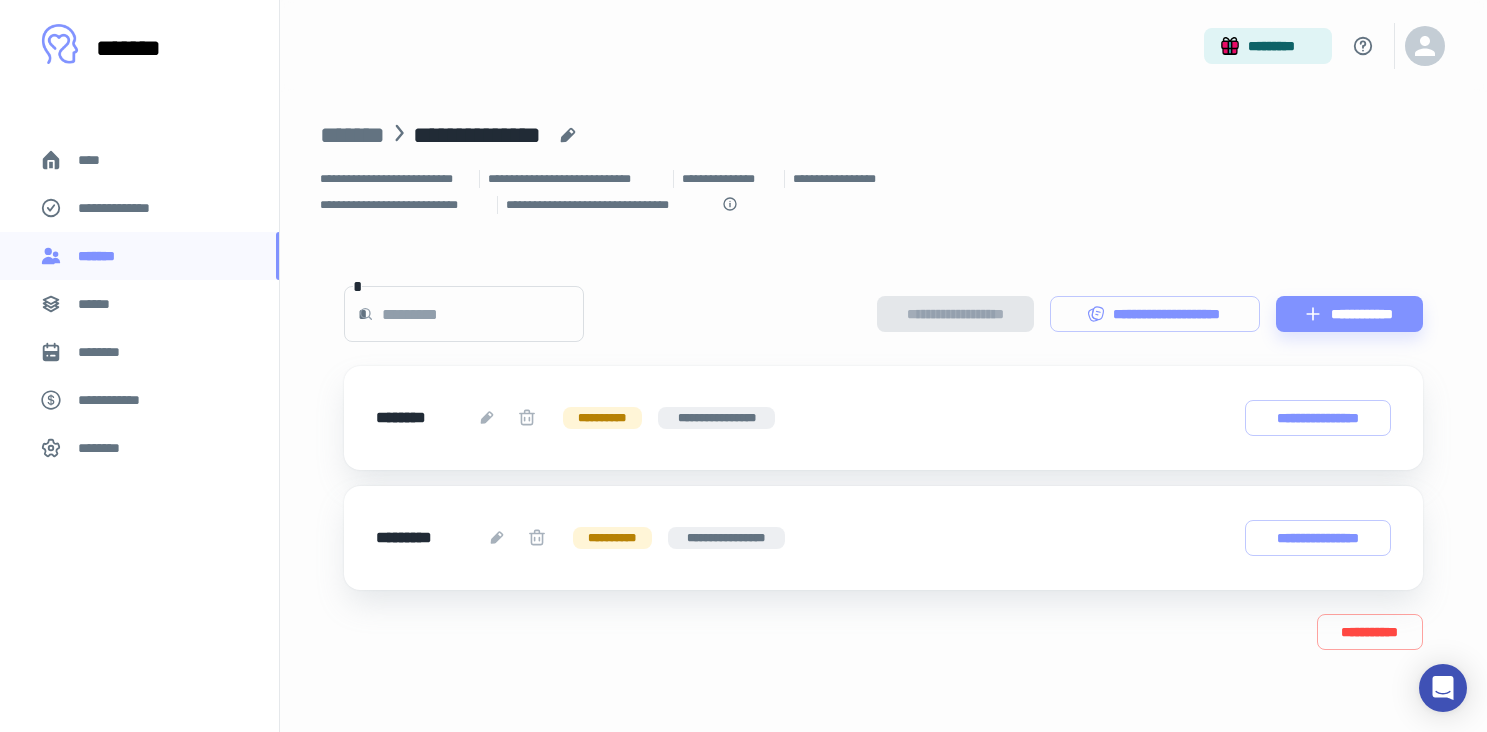 click on "**********" at bounding box center [119, 400] 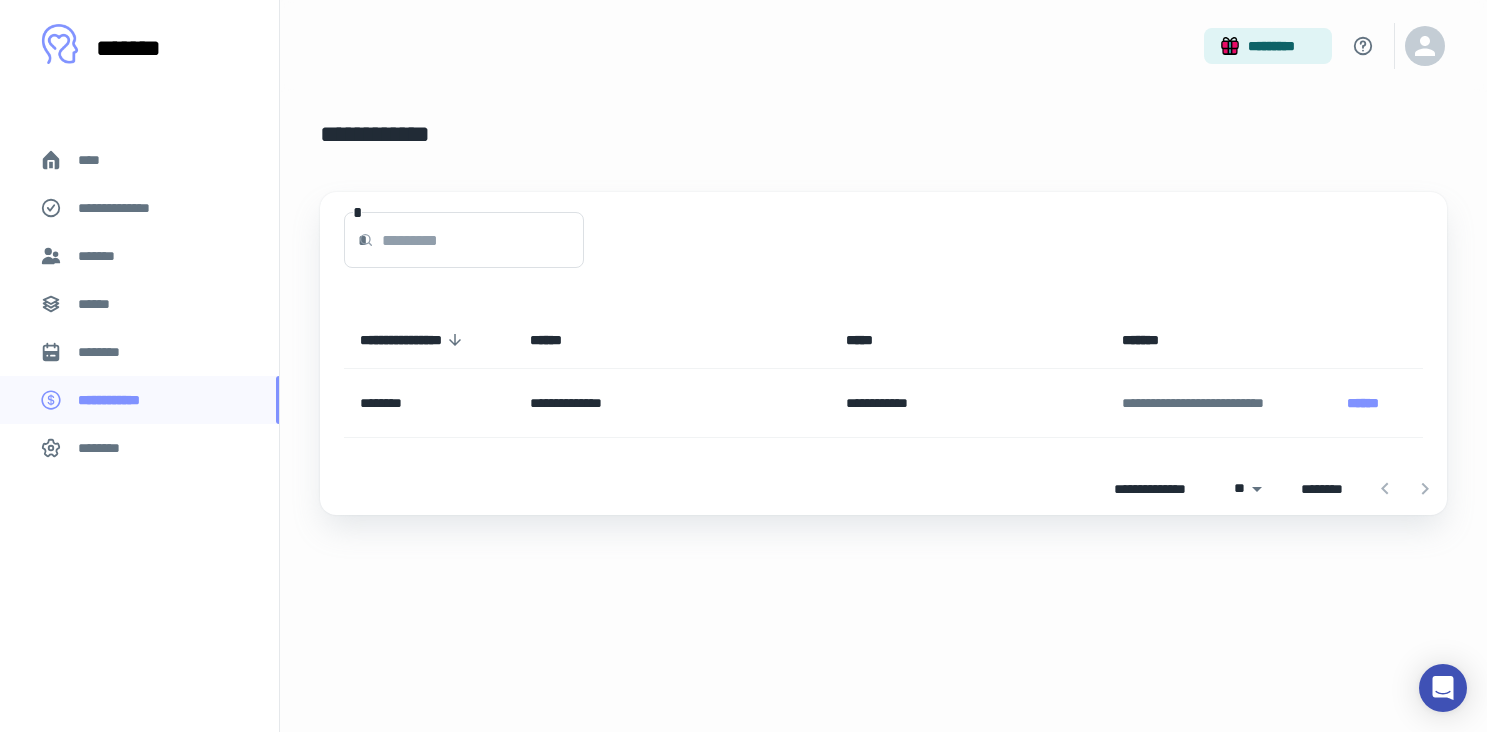 click on "********" at bounding box center (107, 352) 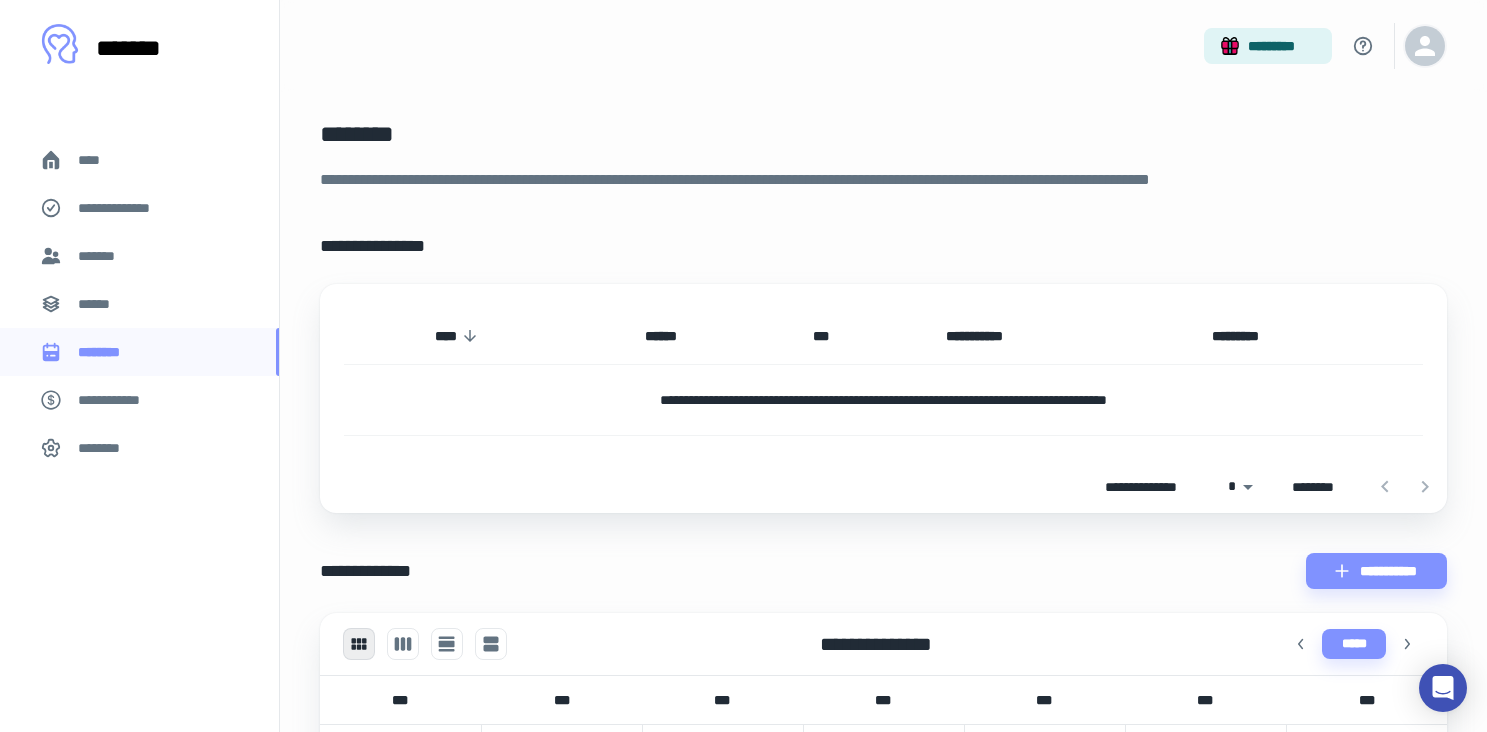 click 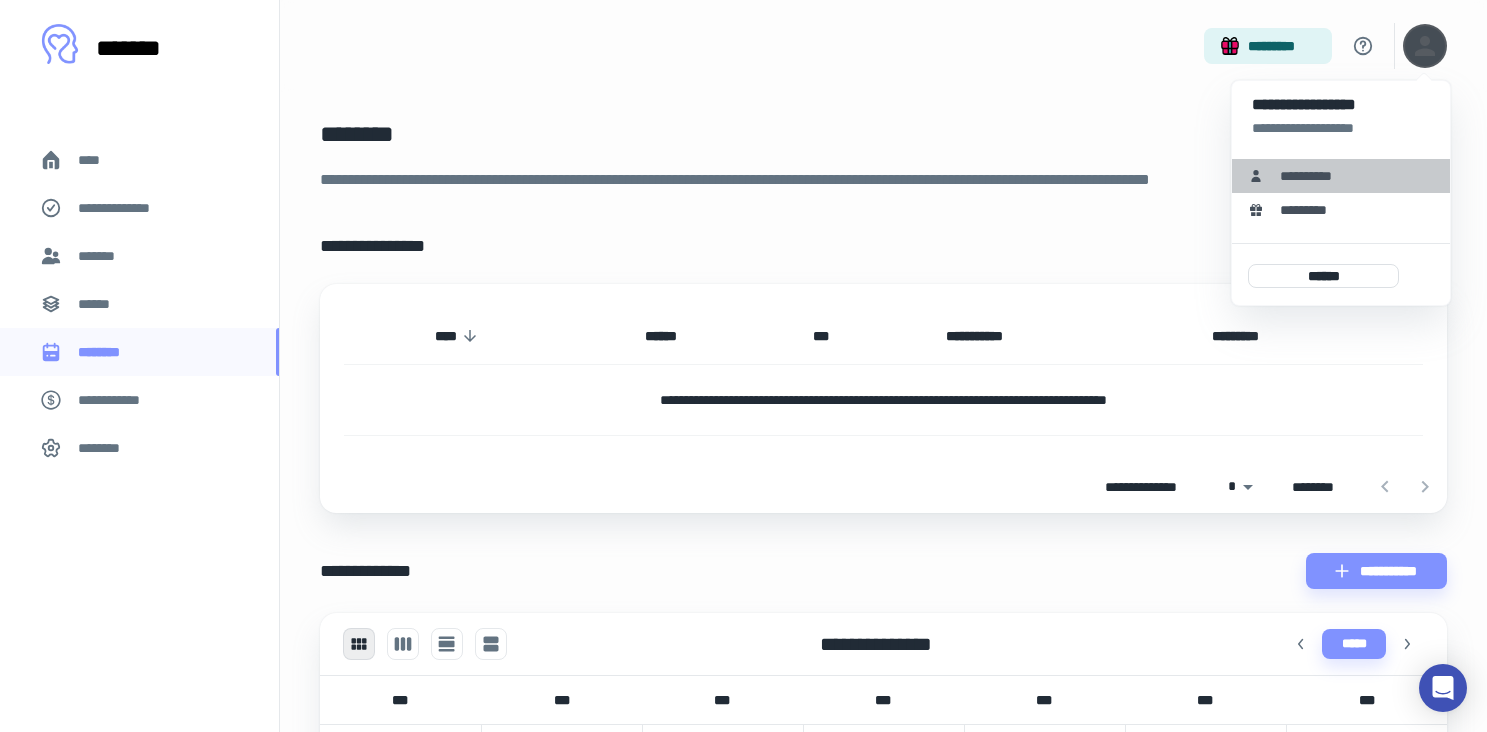 click on "**********" at bounding box center (1313, 176) 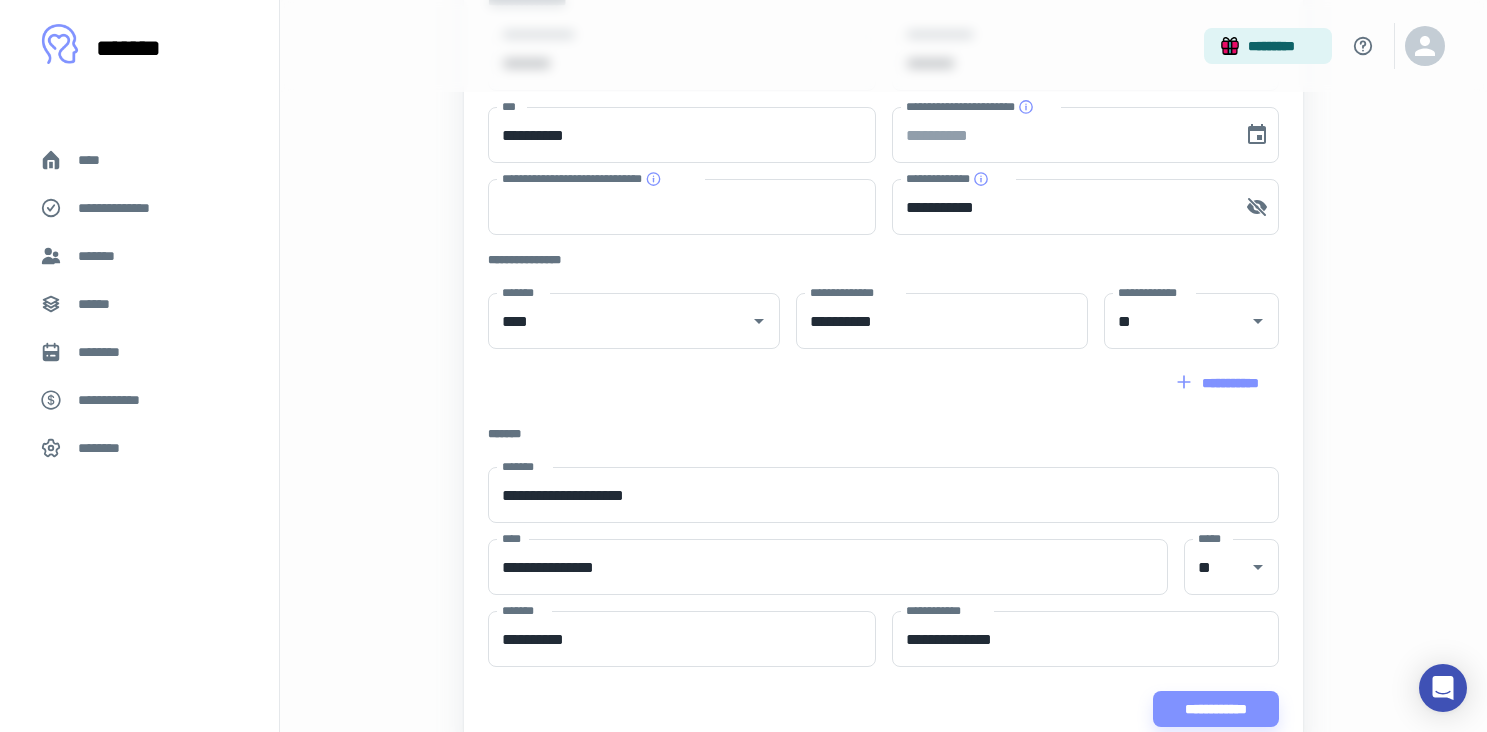 scroll, scrollTop: 426, scrollLeft: 0, axis: vertical 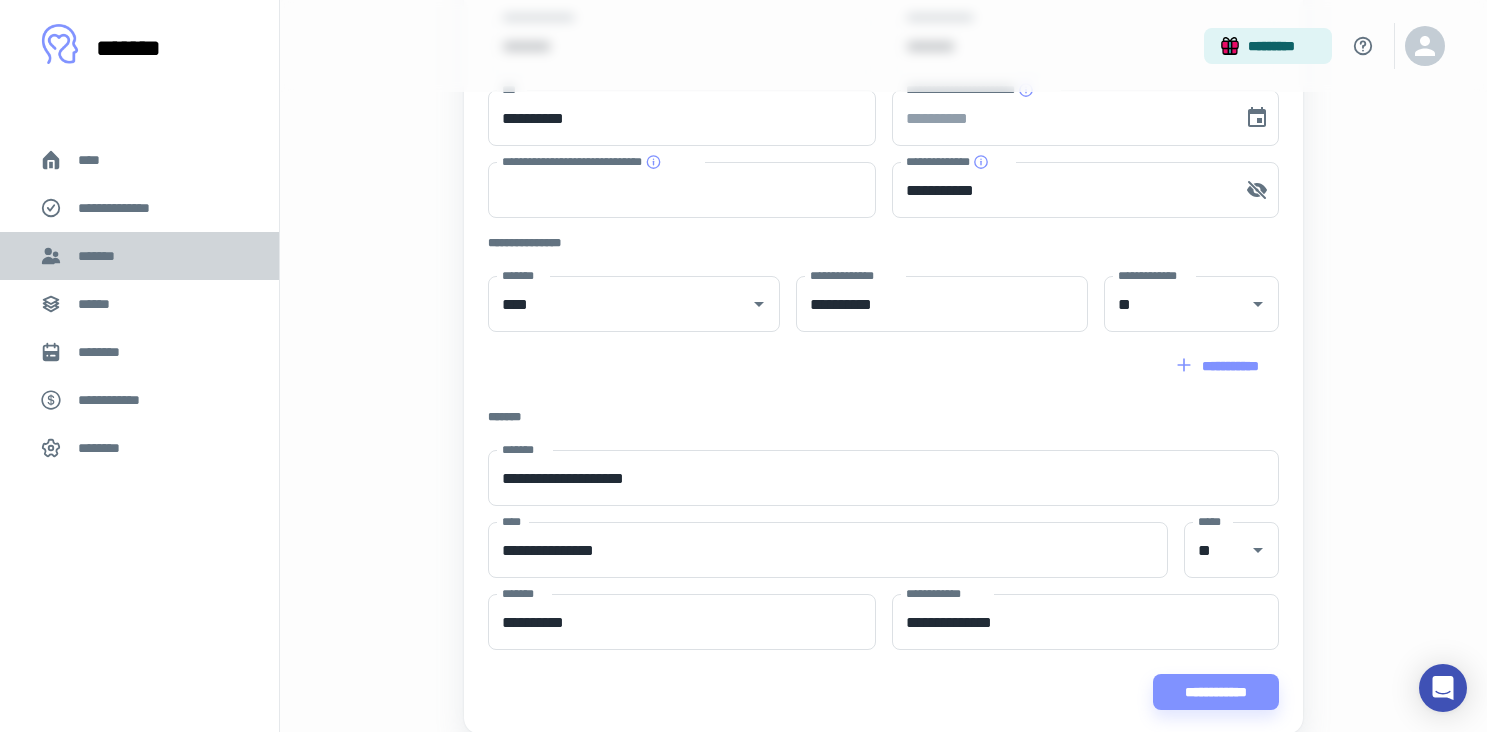 click on "*******" at bounding box center (139, 256) 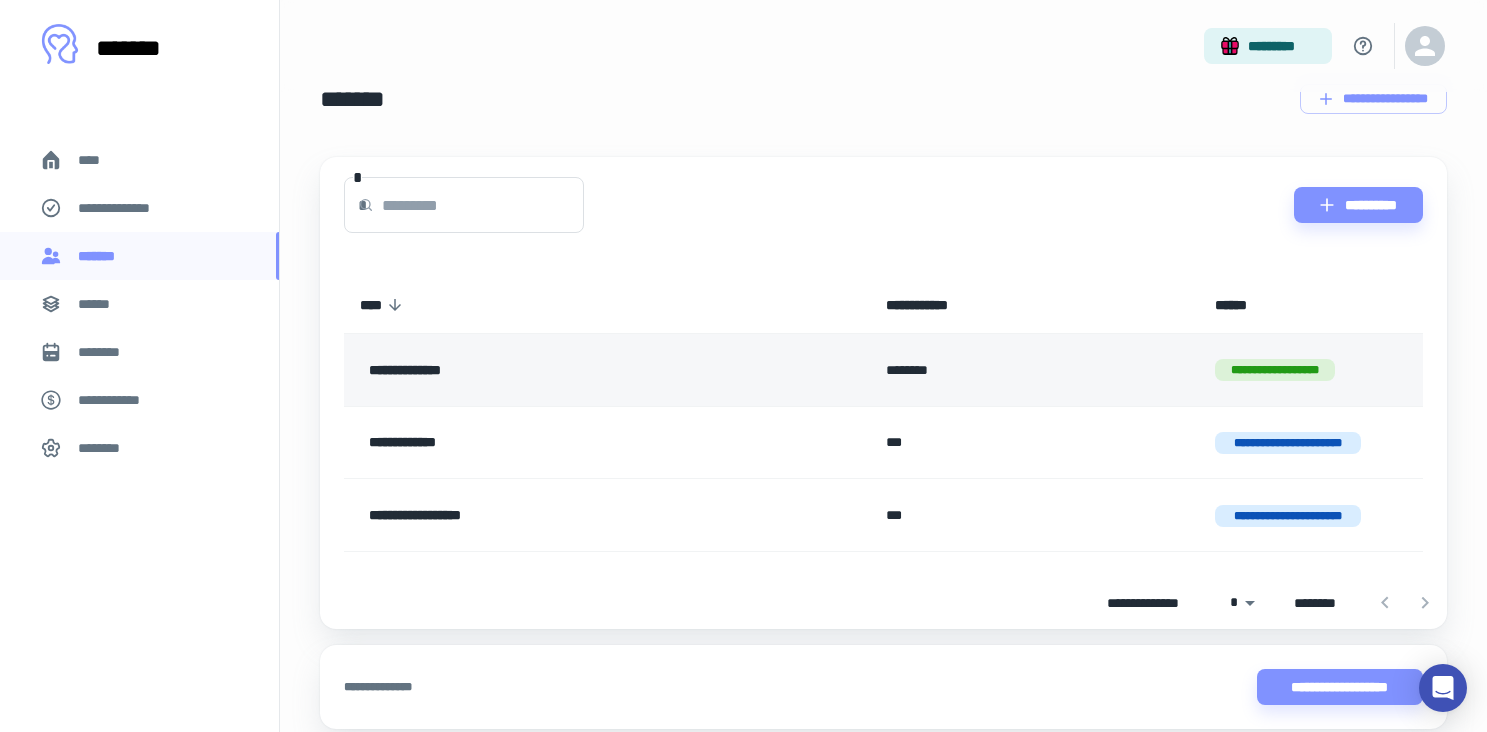 scroll, scrollTop: 0, scrollLeft: 0, axis: both 